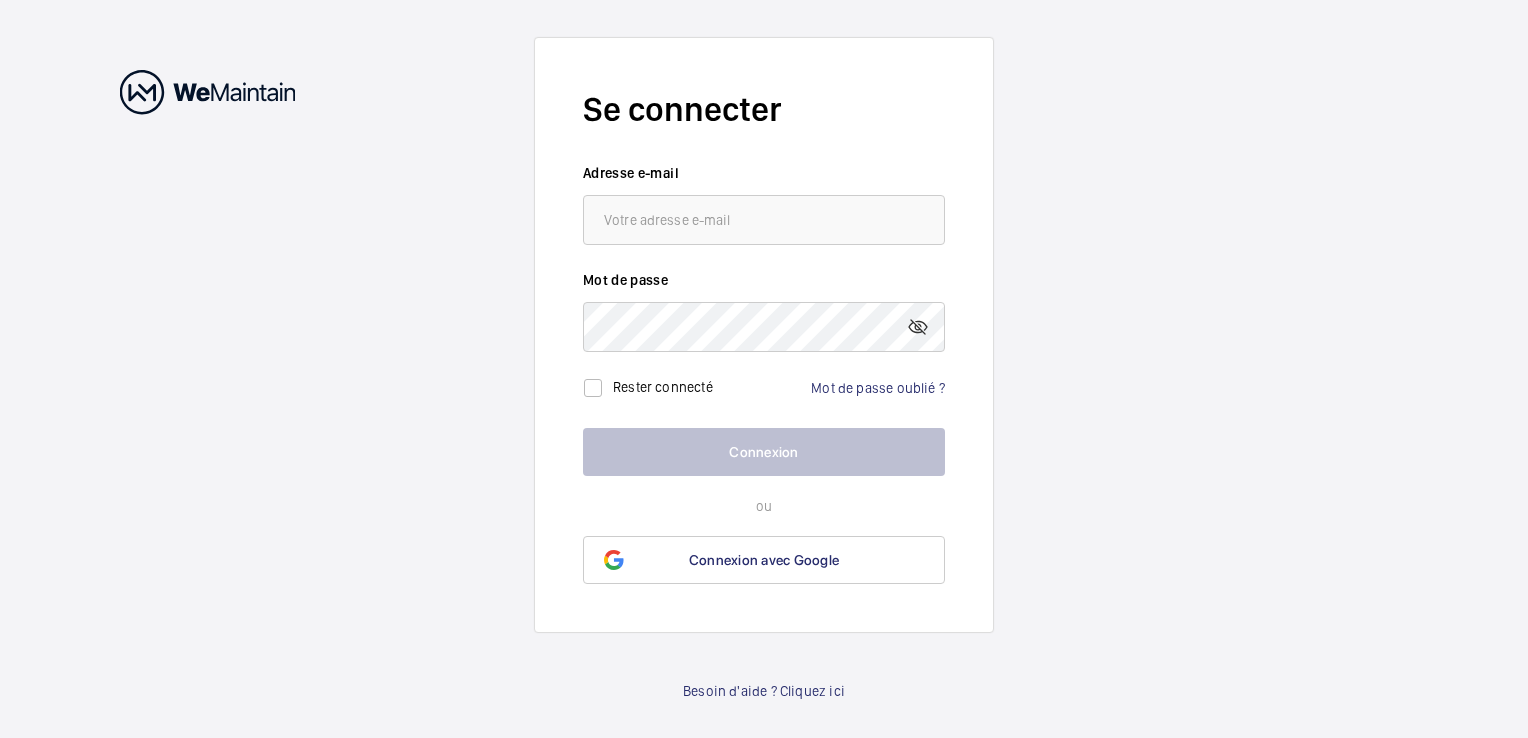 scroll, scrollTop: 0, scrollLeft: 0, axis: both 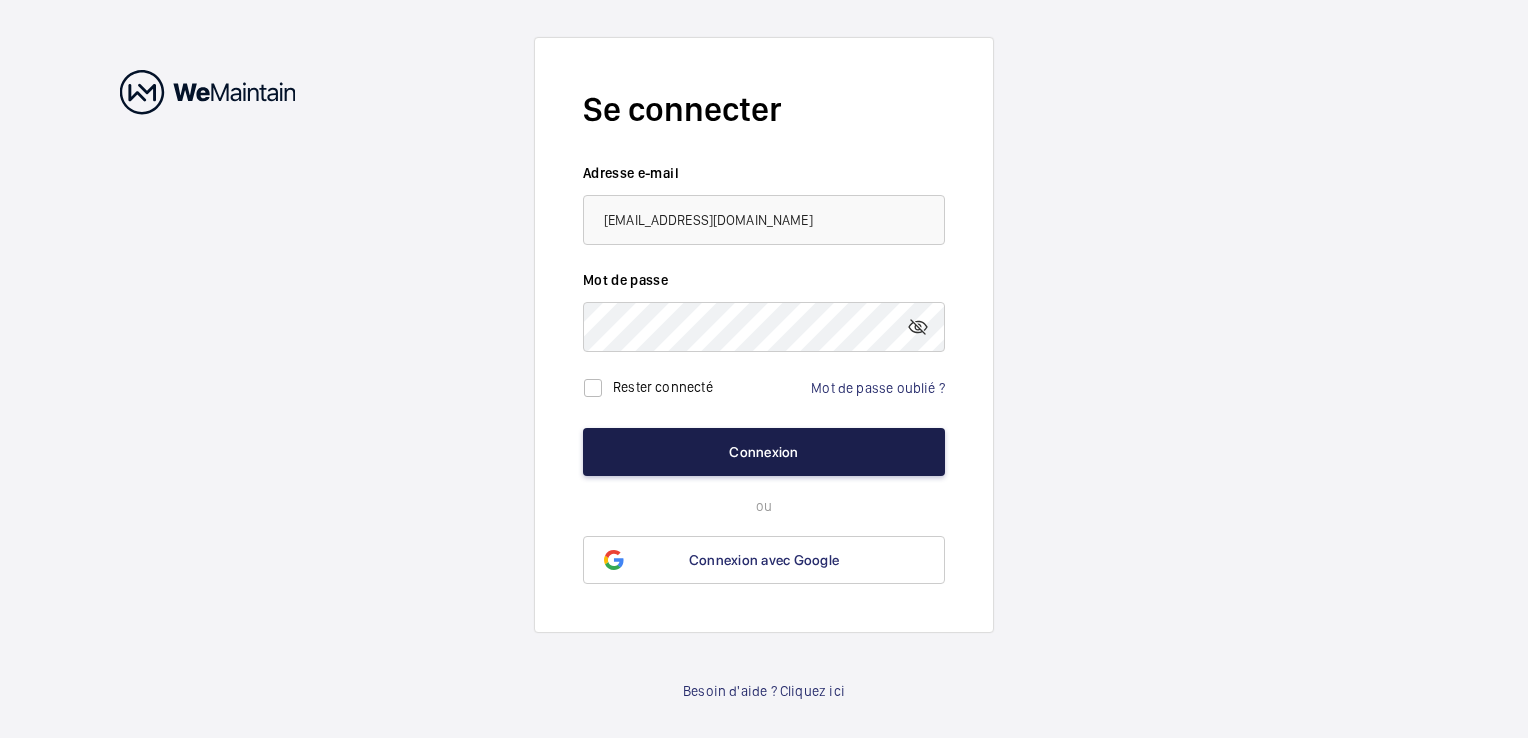 click on "Connexion" 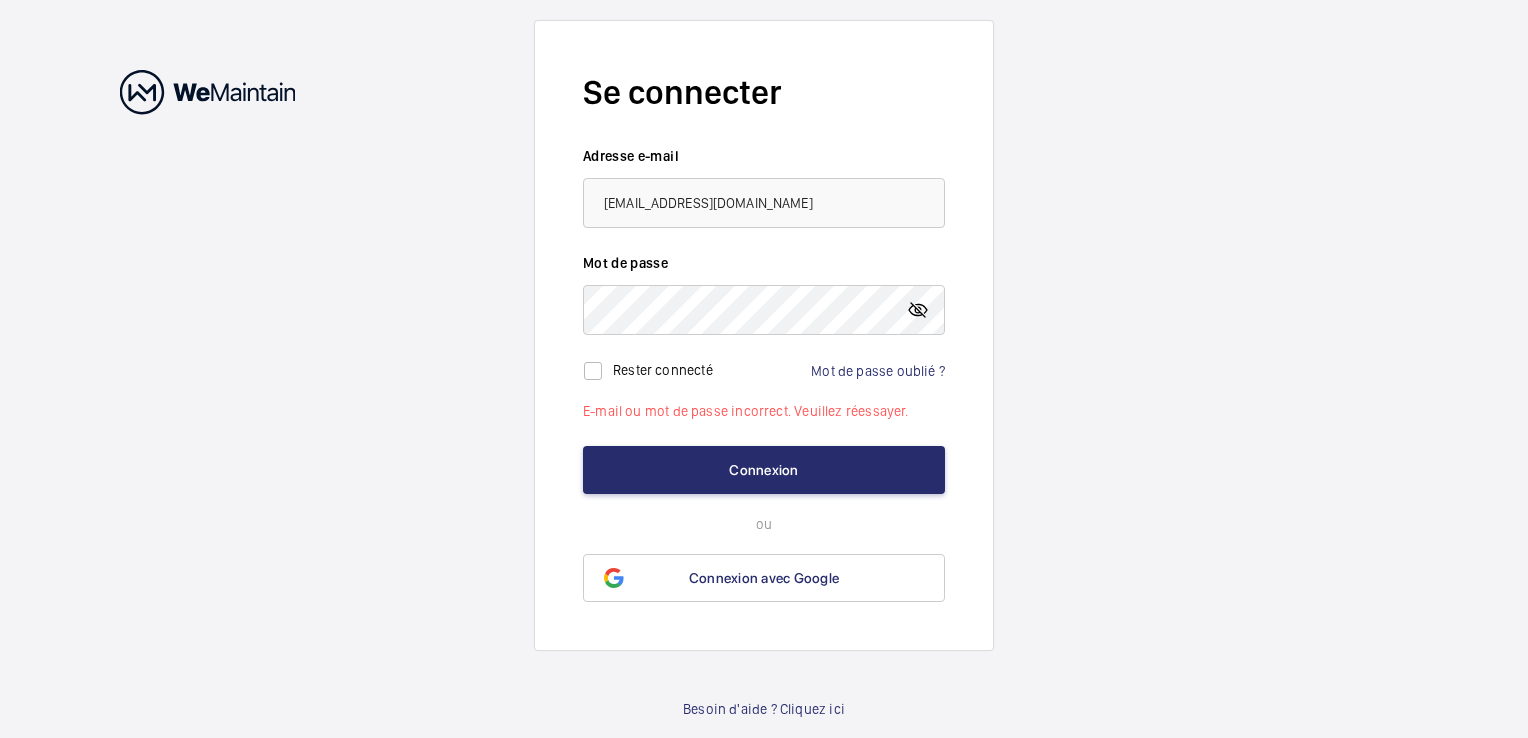 click 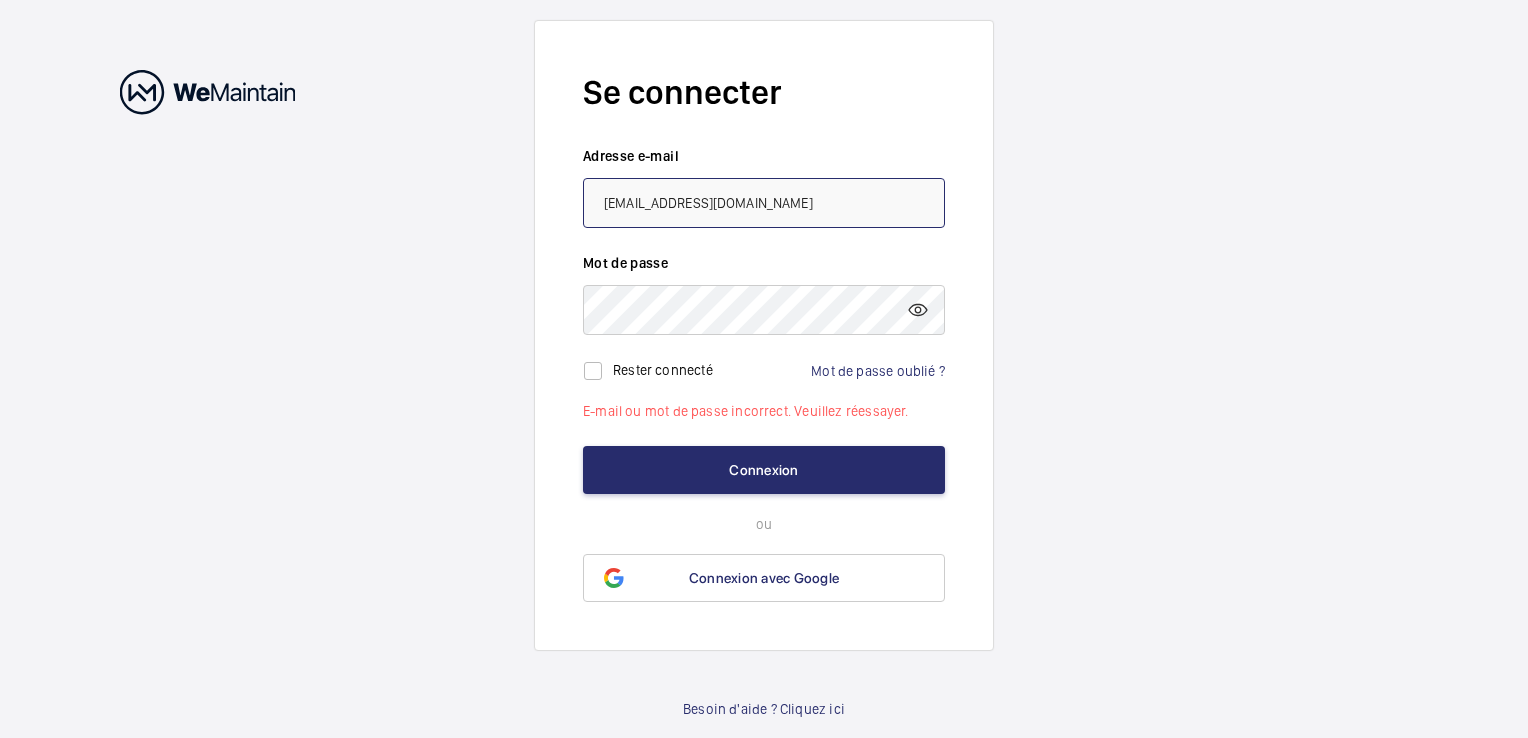drag, startPoint x: 846, startPoint y: 203, endPoint x: 496, endPoint y: 213, distance: 350.14282 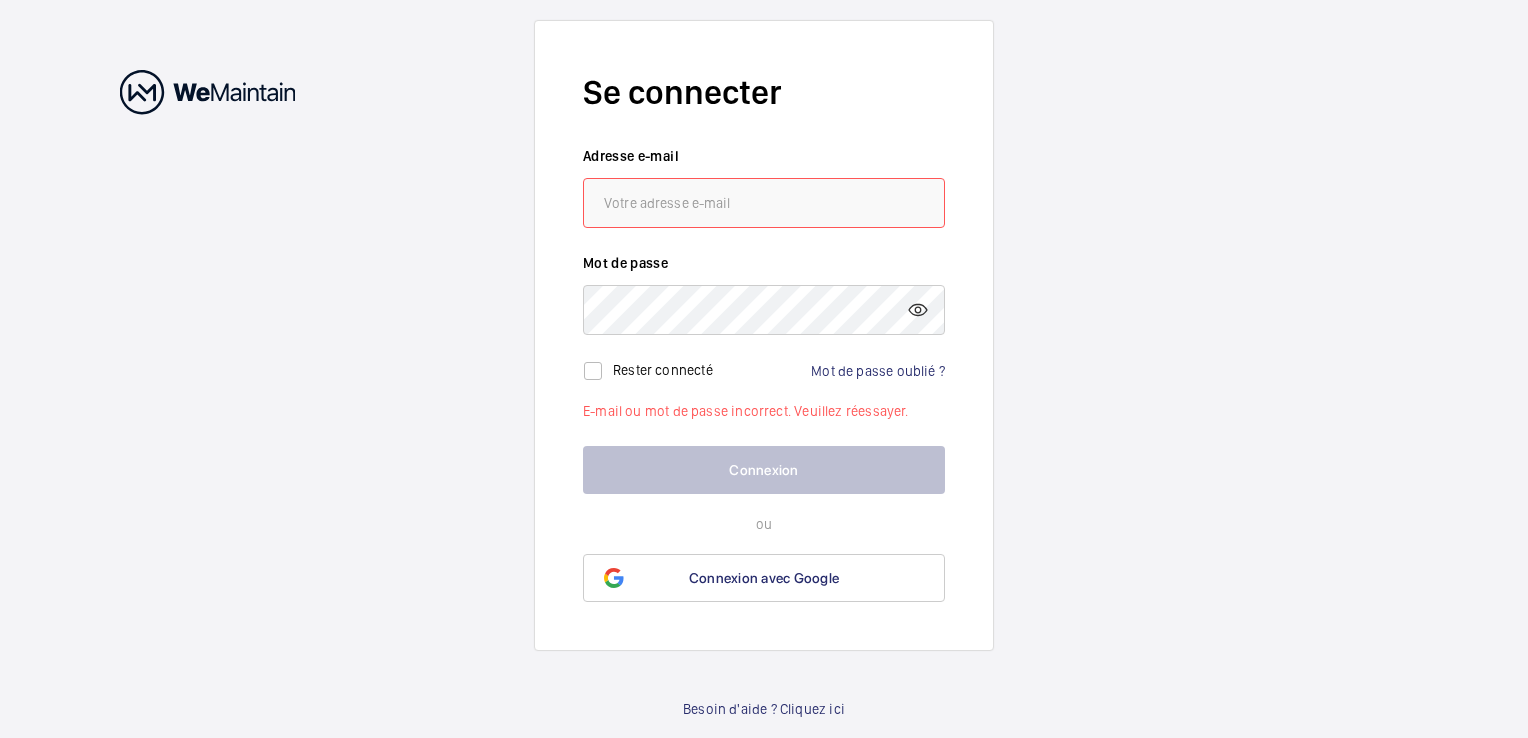click 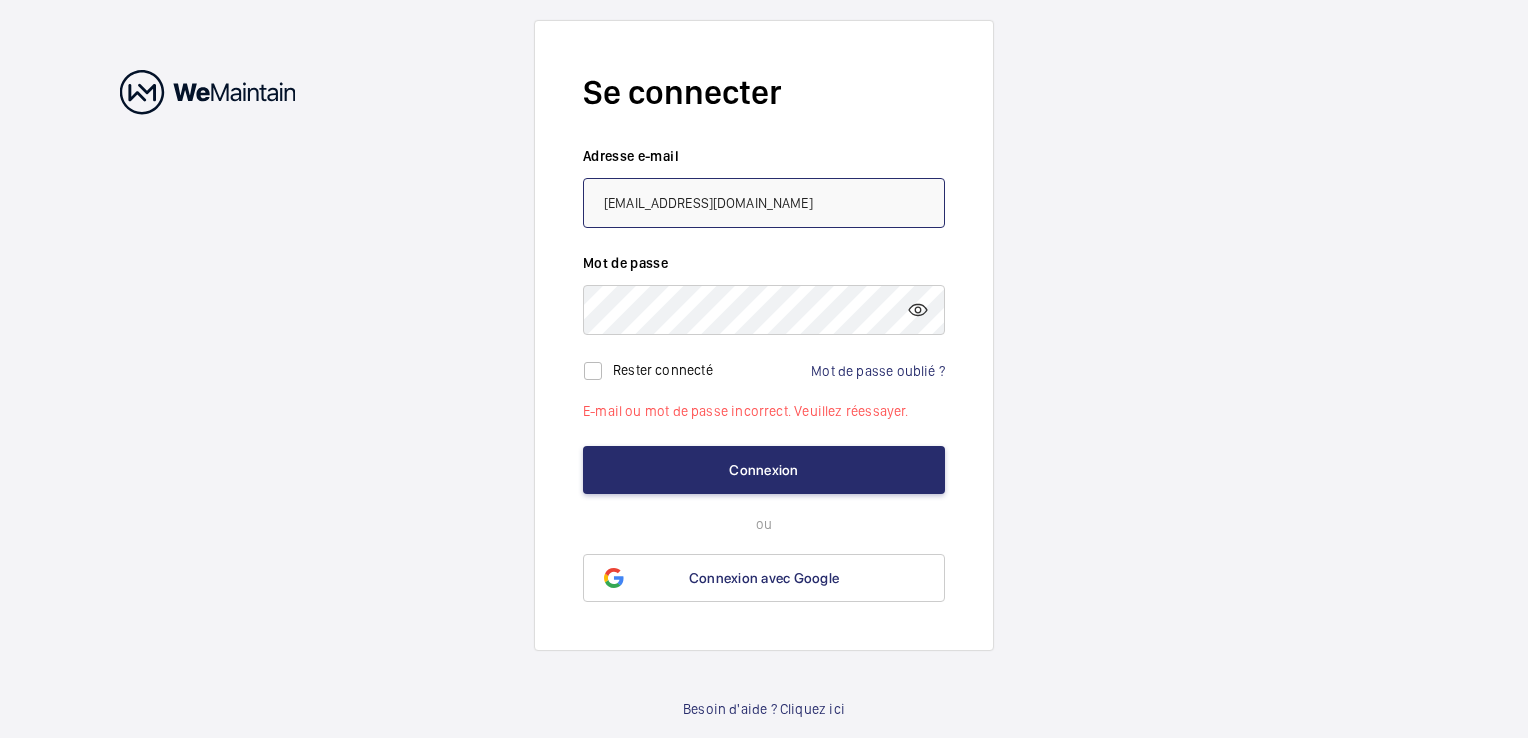 type on "sniitra-yassine94240@outlook.fr" 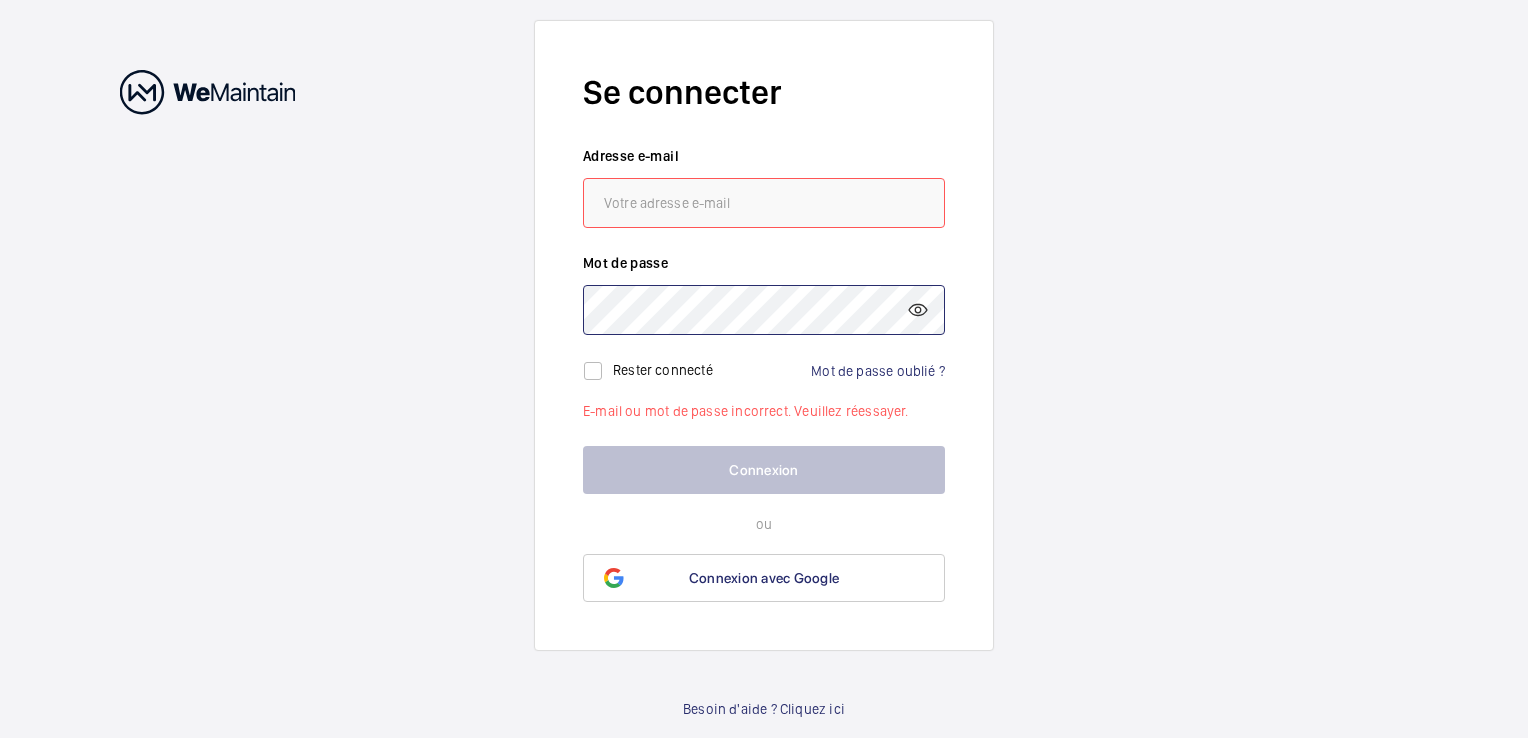 click on "Se connecter  Adresse e-mail Mot de passe Rester connecté Mot de passe oublié ?  E-mail ou mot de passe incorrect. Veuillez réessayer.   Connexion   ou  Connexion avec Google Besoin d'aide ? Cliquez ici" 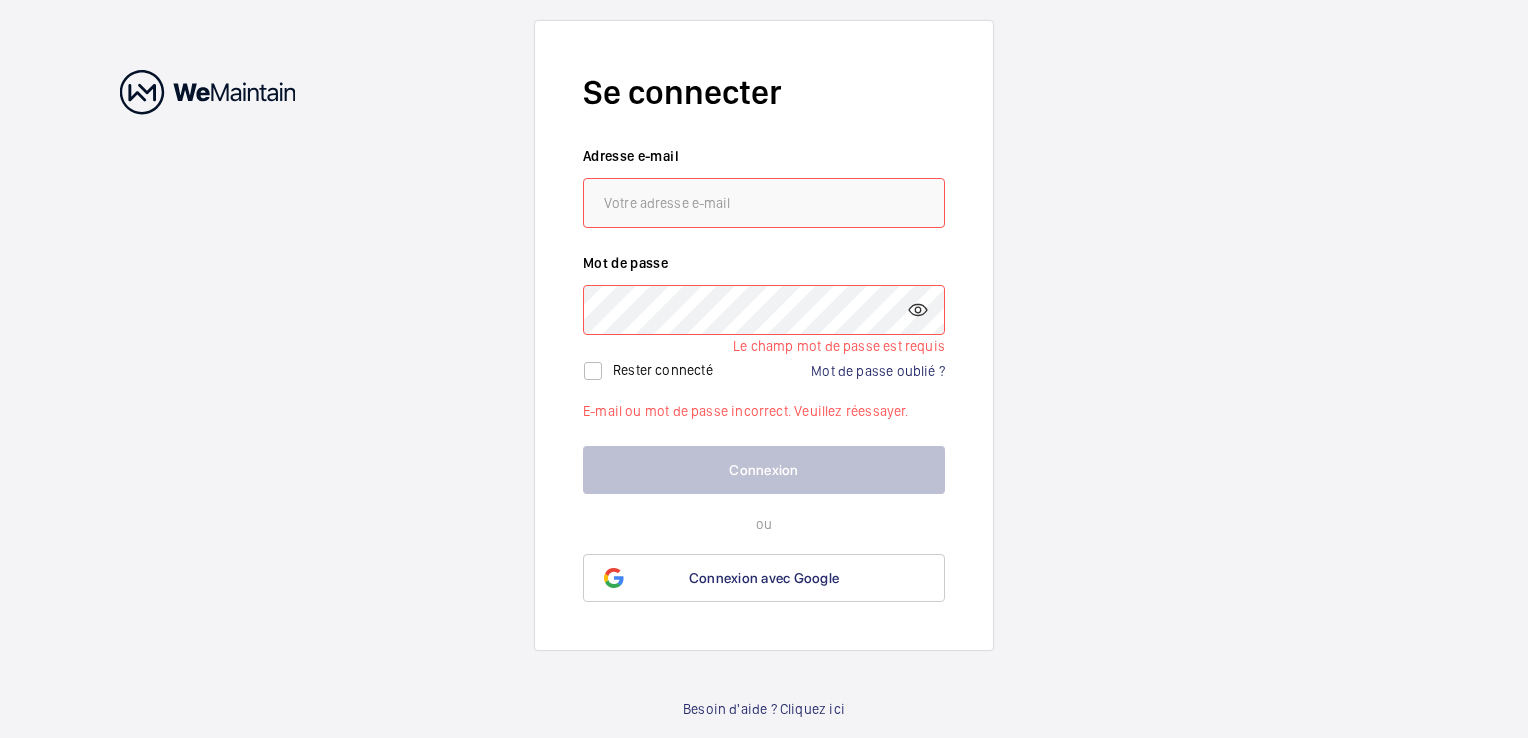click 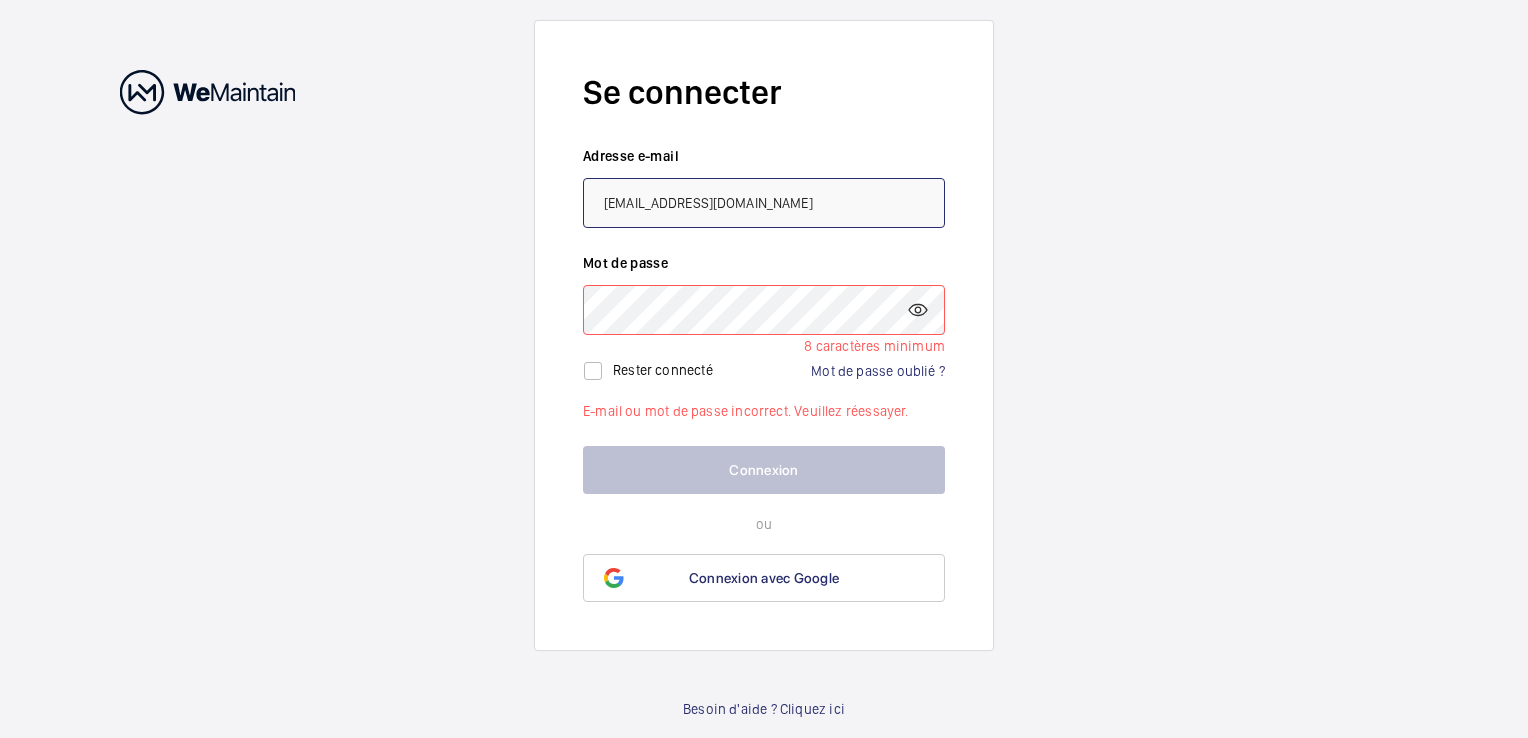 click on "sniitra-yassine94240@outlook.fr" 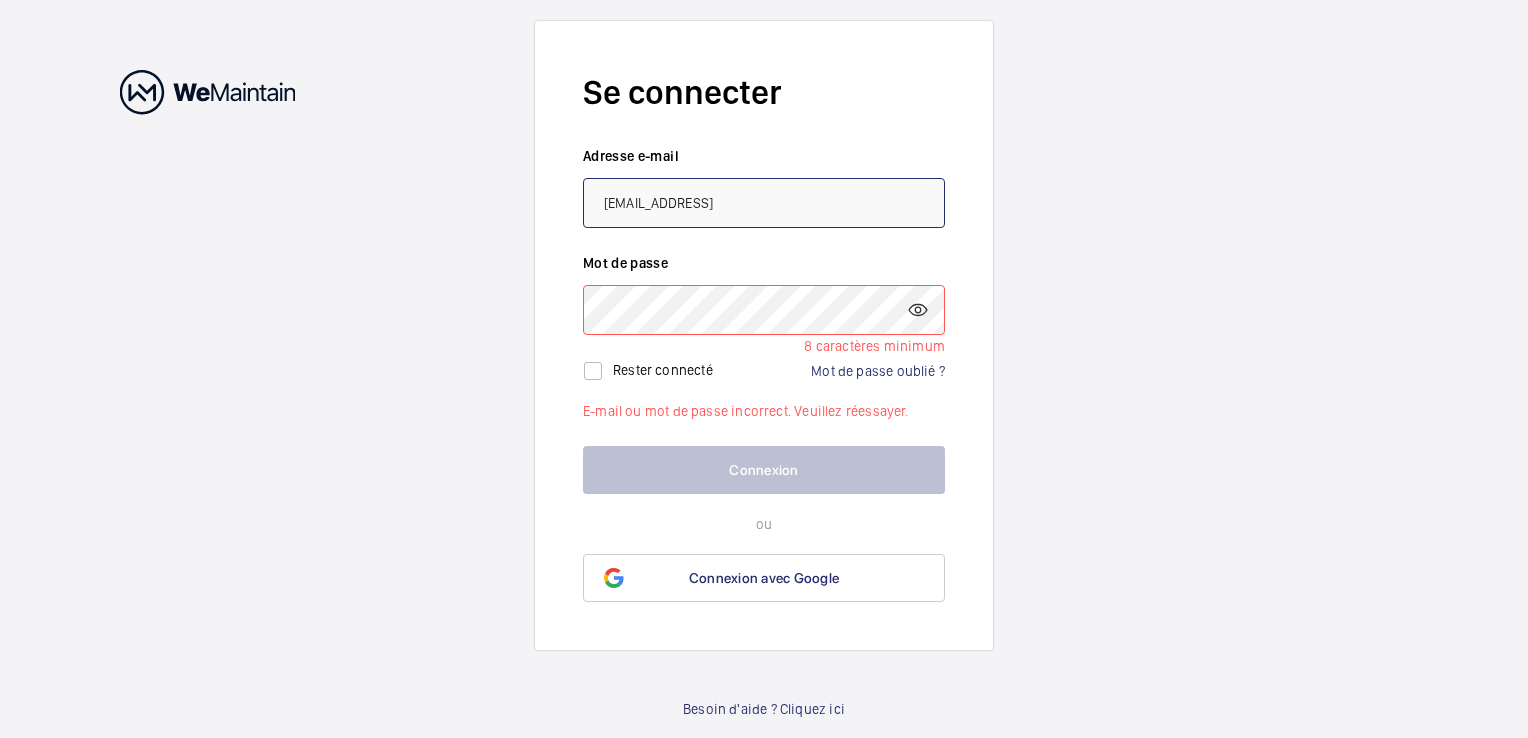 click on "sniitra-yassine94240@outlook" 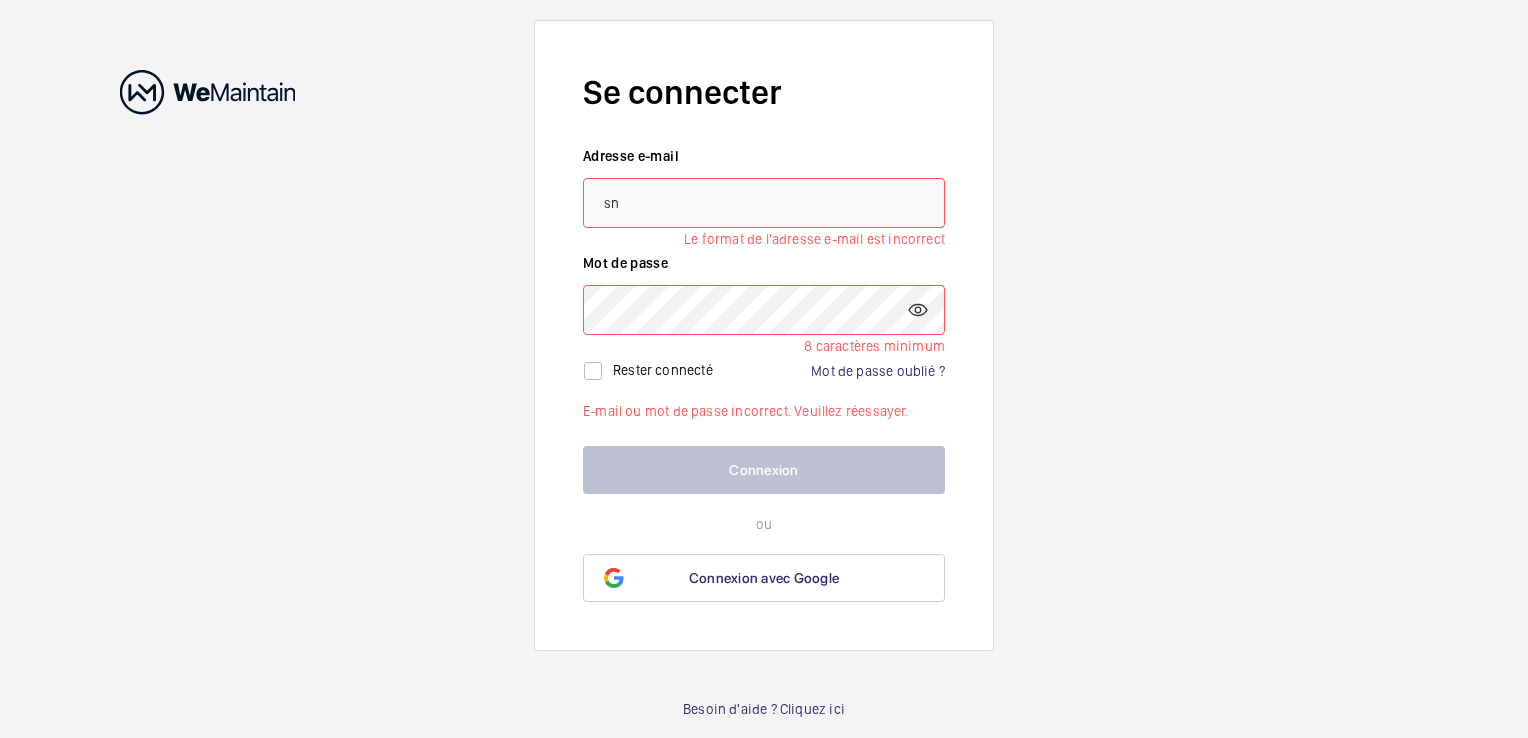 type on "s" 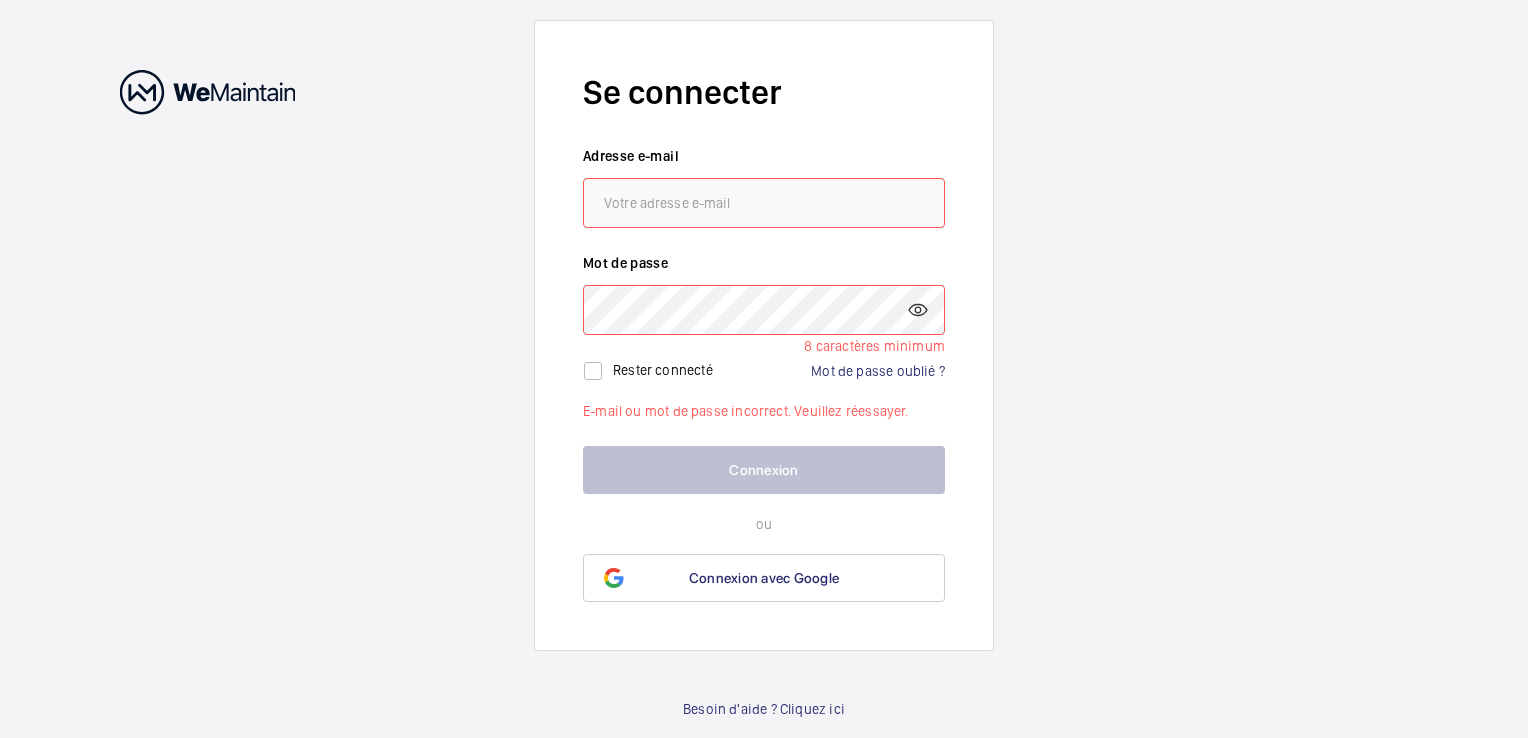 click 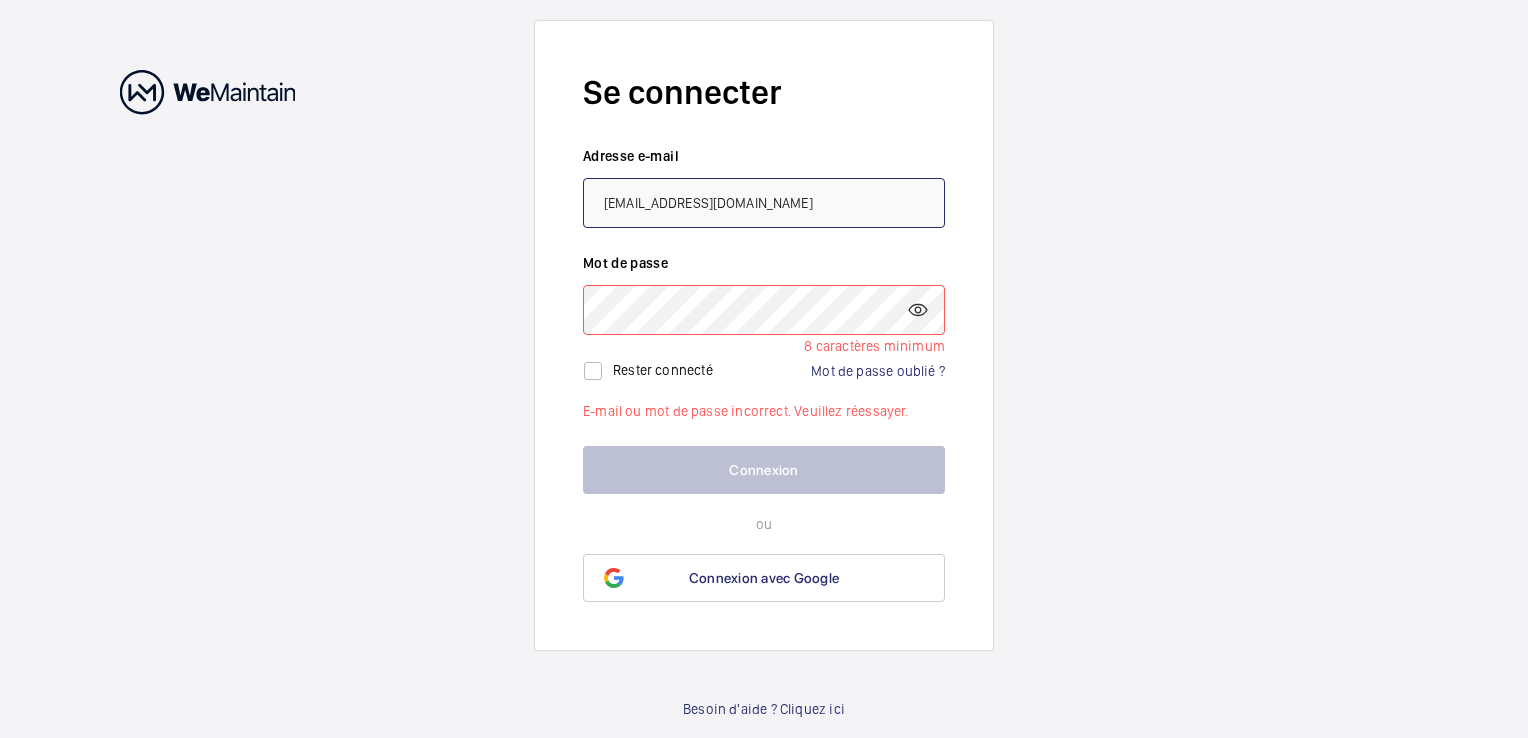 type on "sniitra-yassine94240@outlook.fr" 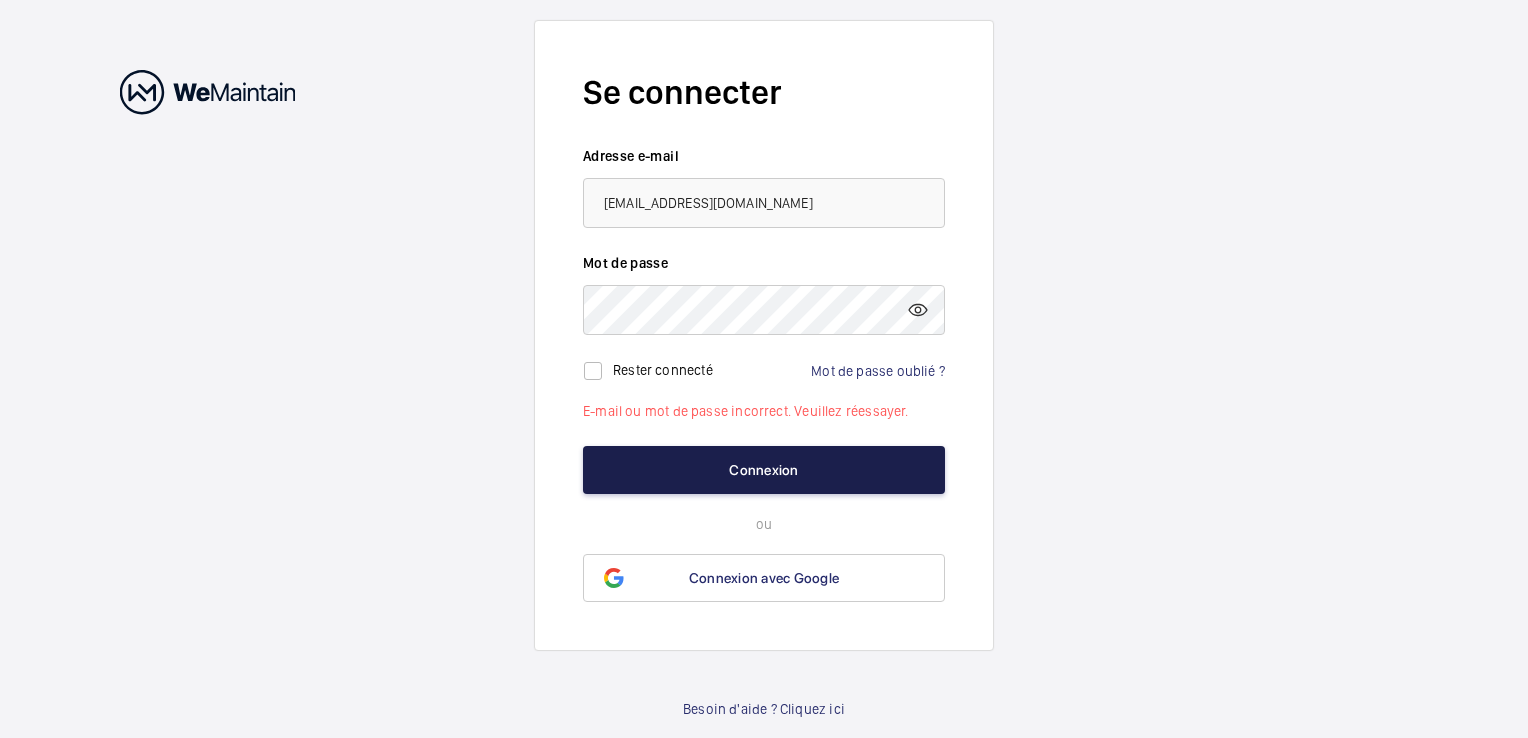 click on "Connexion" 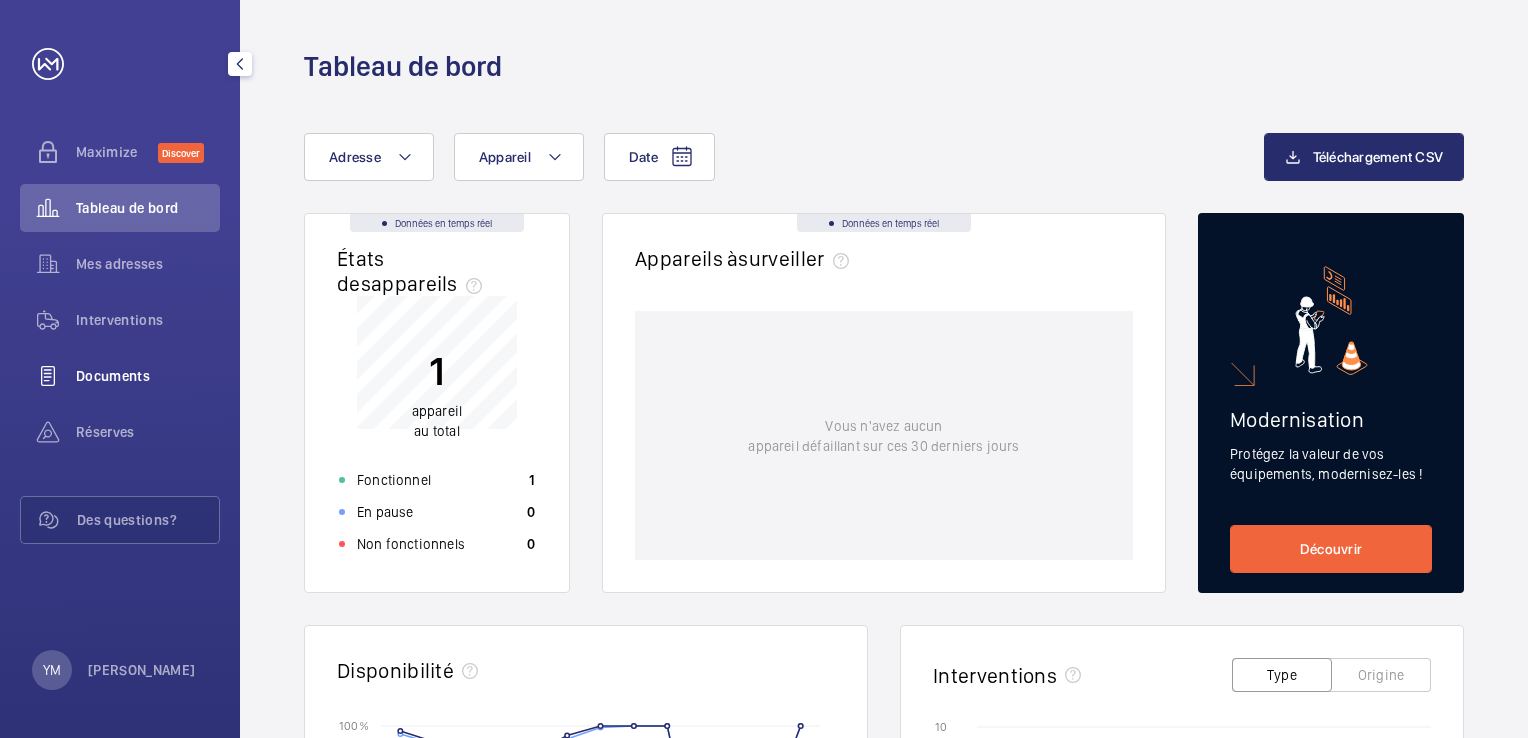 click on "Documents" 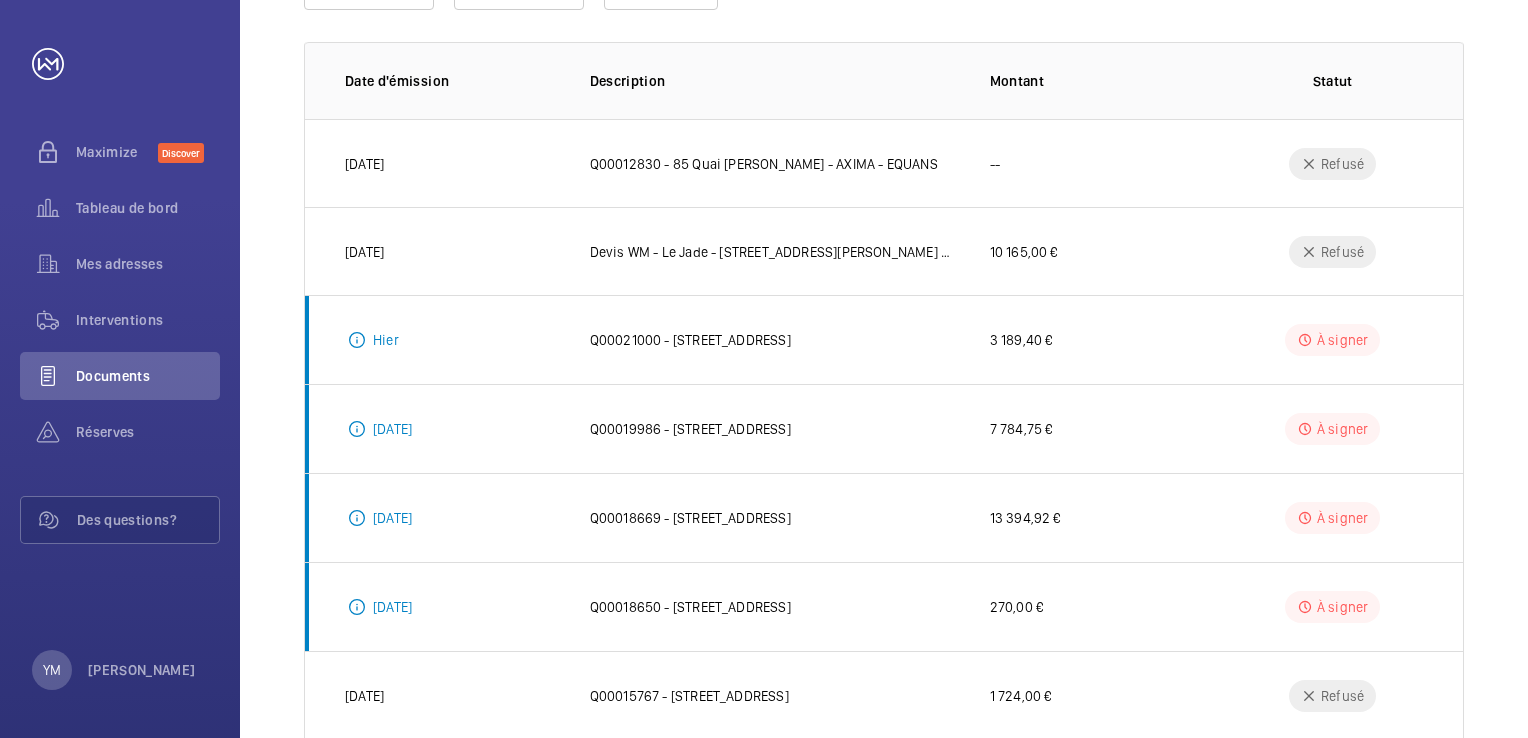 scroll, scrollTop: 268, scrollLeft: 0, axis: vertical 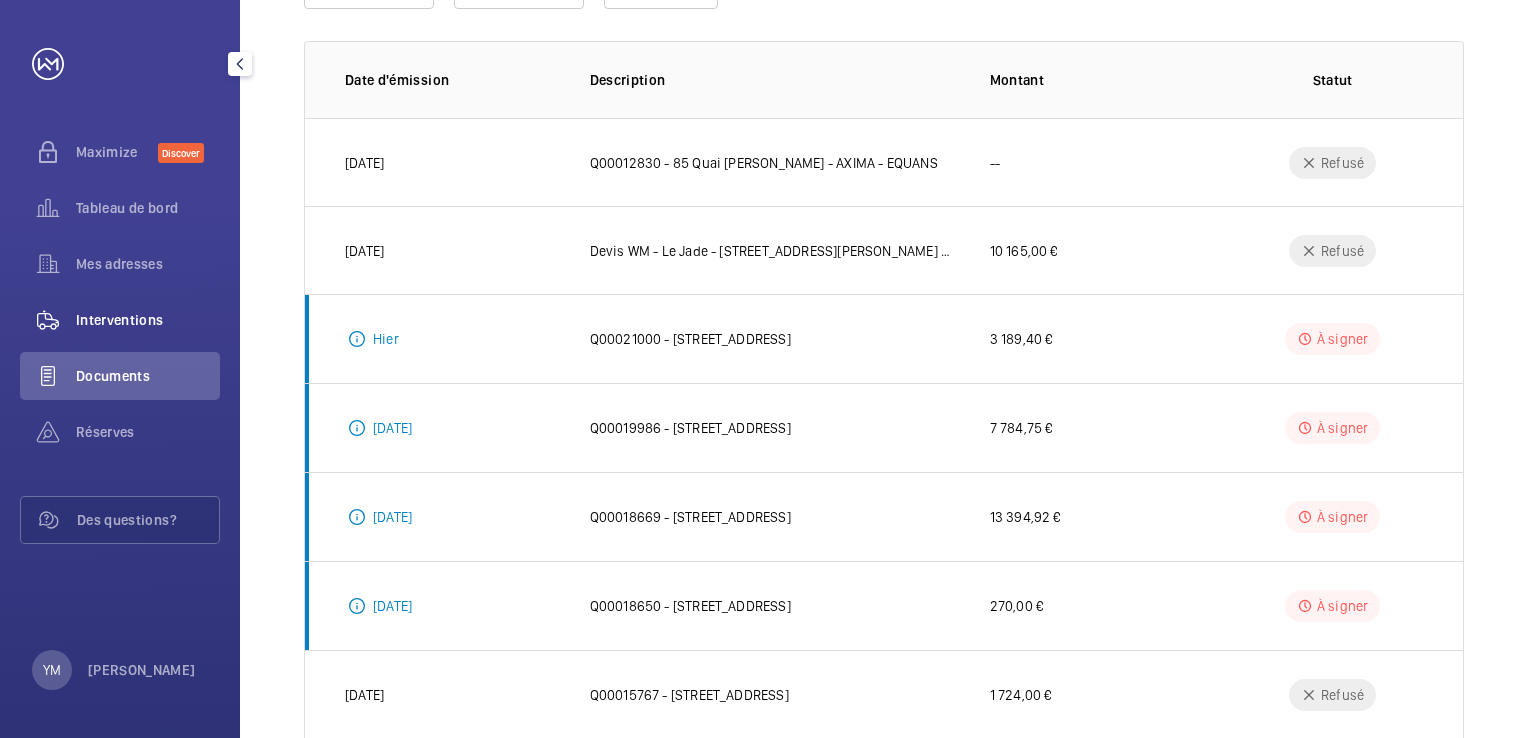 click on "Interventions" 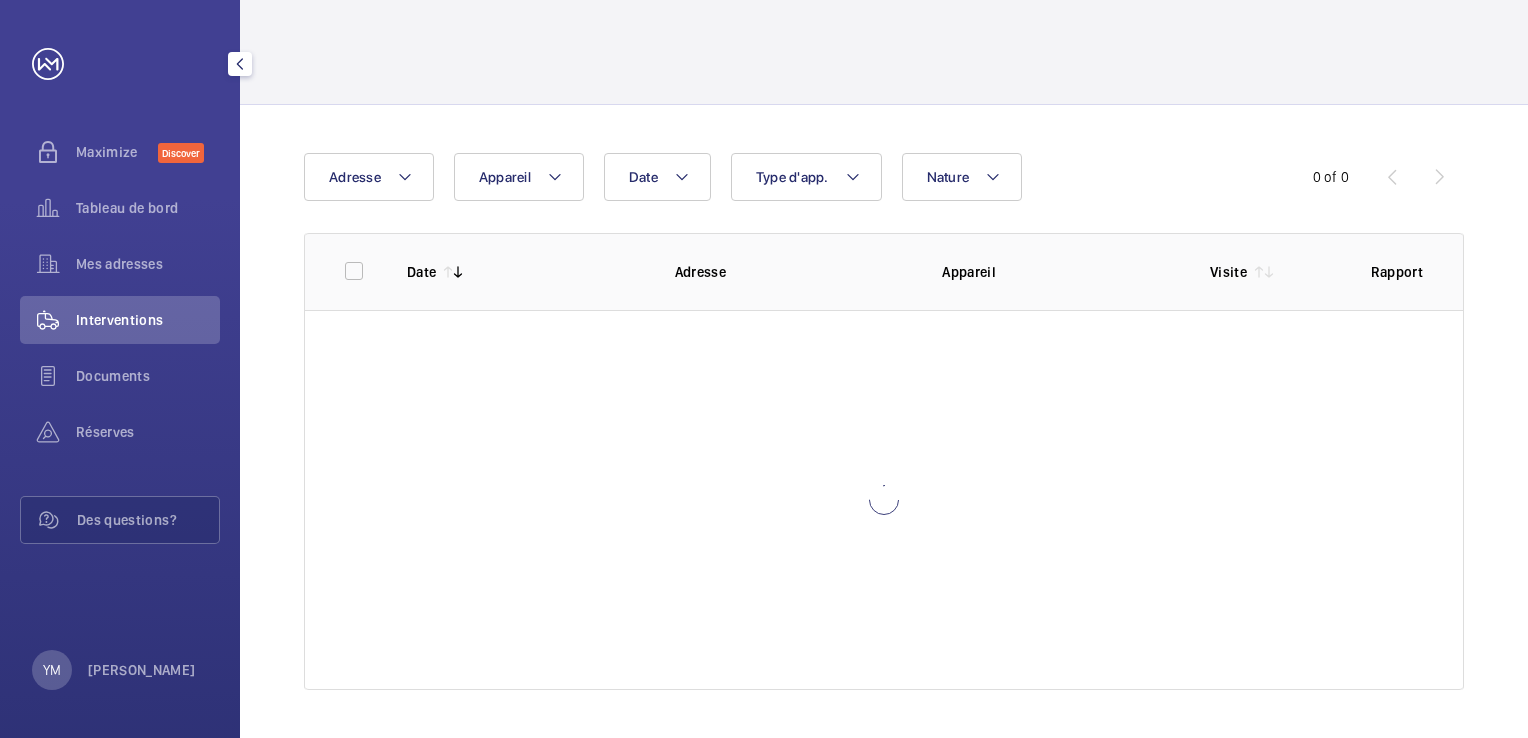 scroll, scrollTop: 75, scrollLeft: 0, axis: vertical 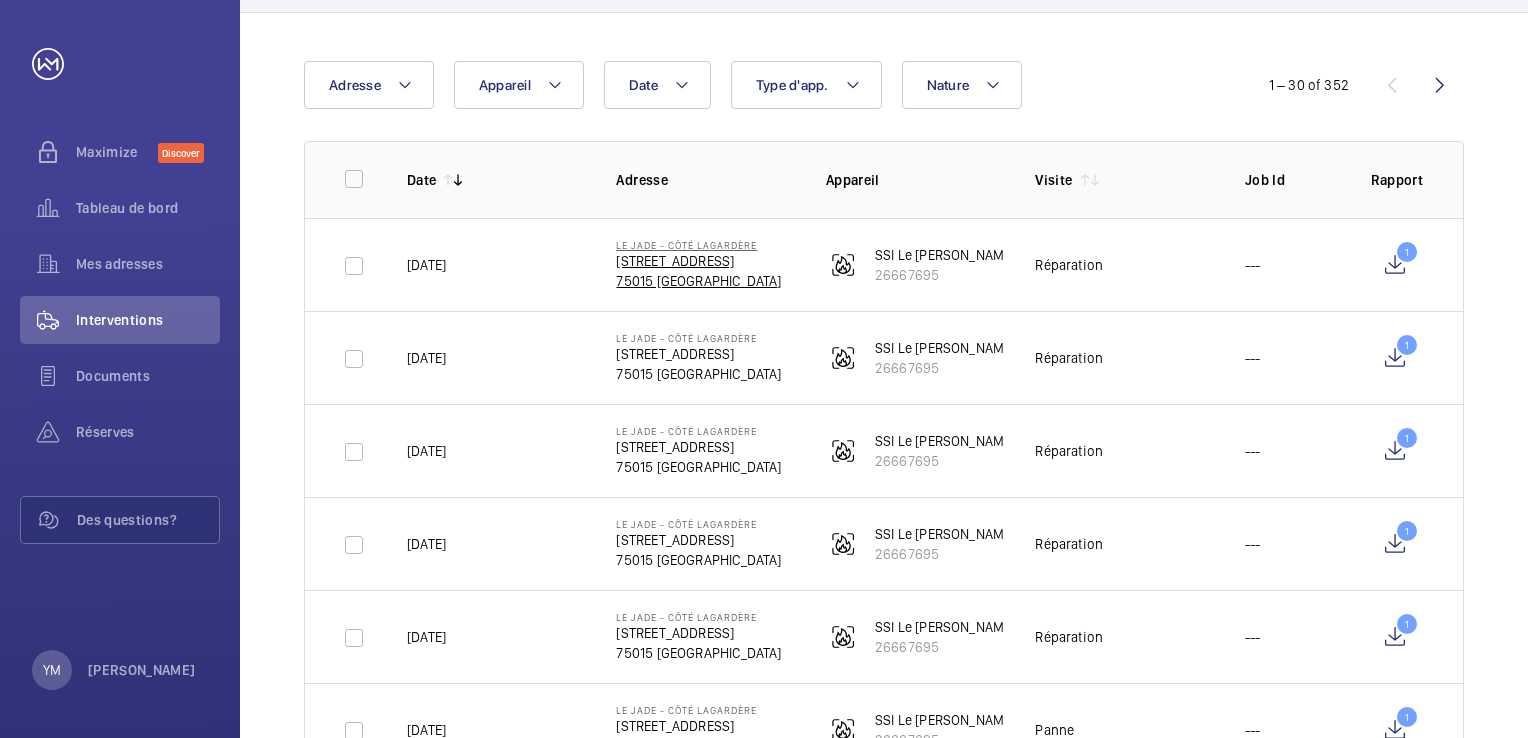 click on "[STREET_ADDRESS]" 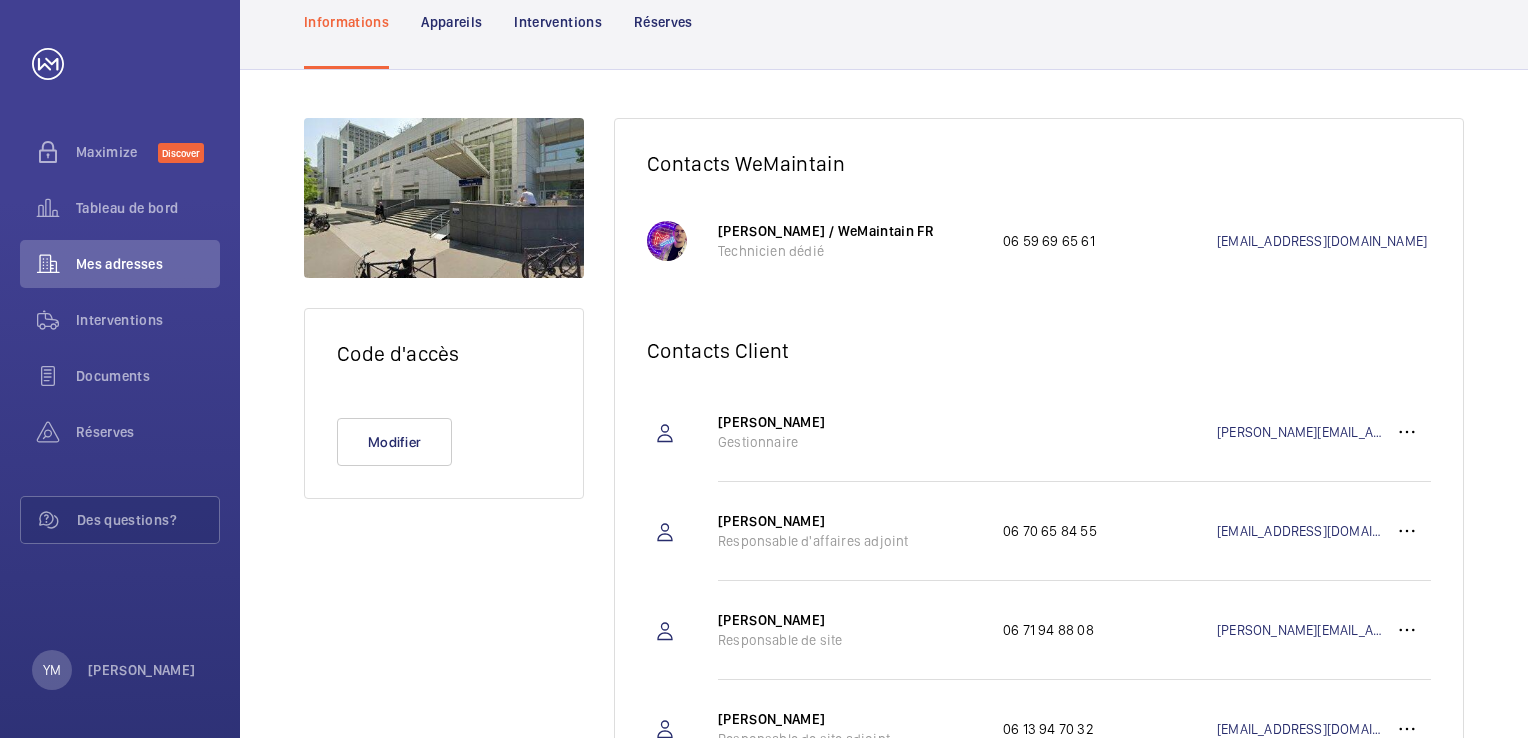 scroll, scrollTop: 167, scrollLeft: 0, axis: vertical 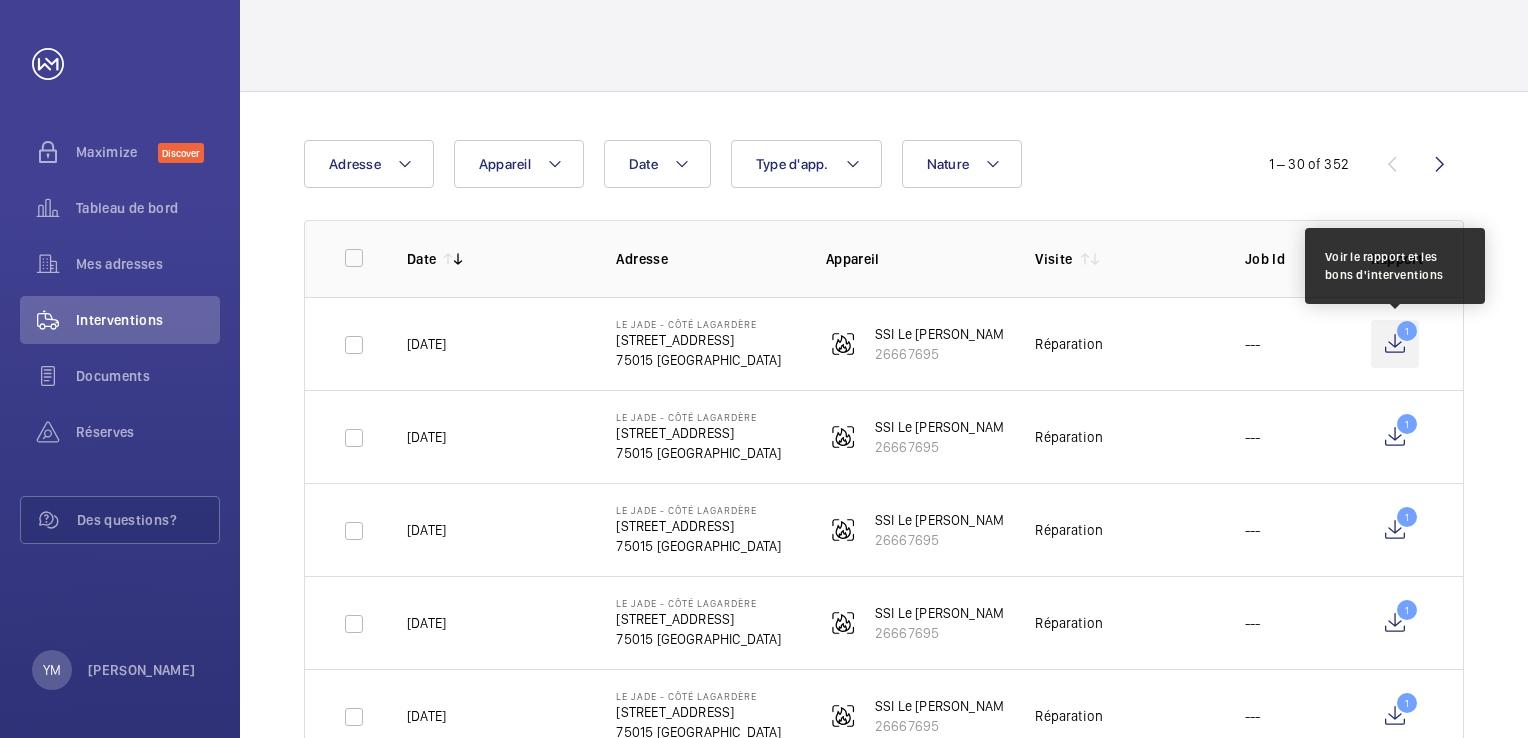 click on "1" 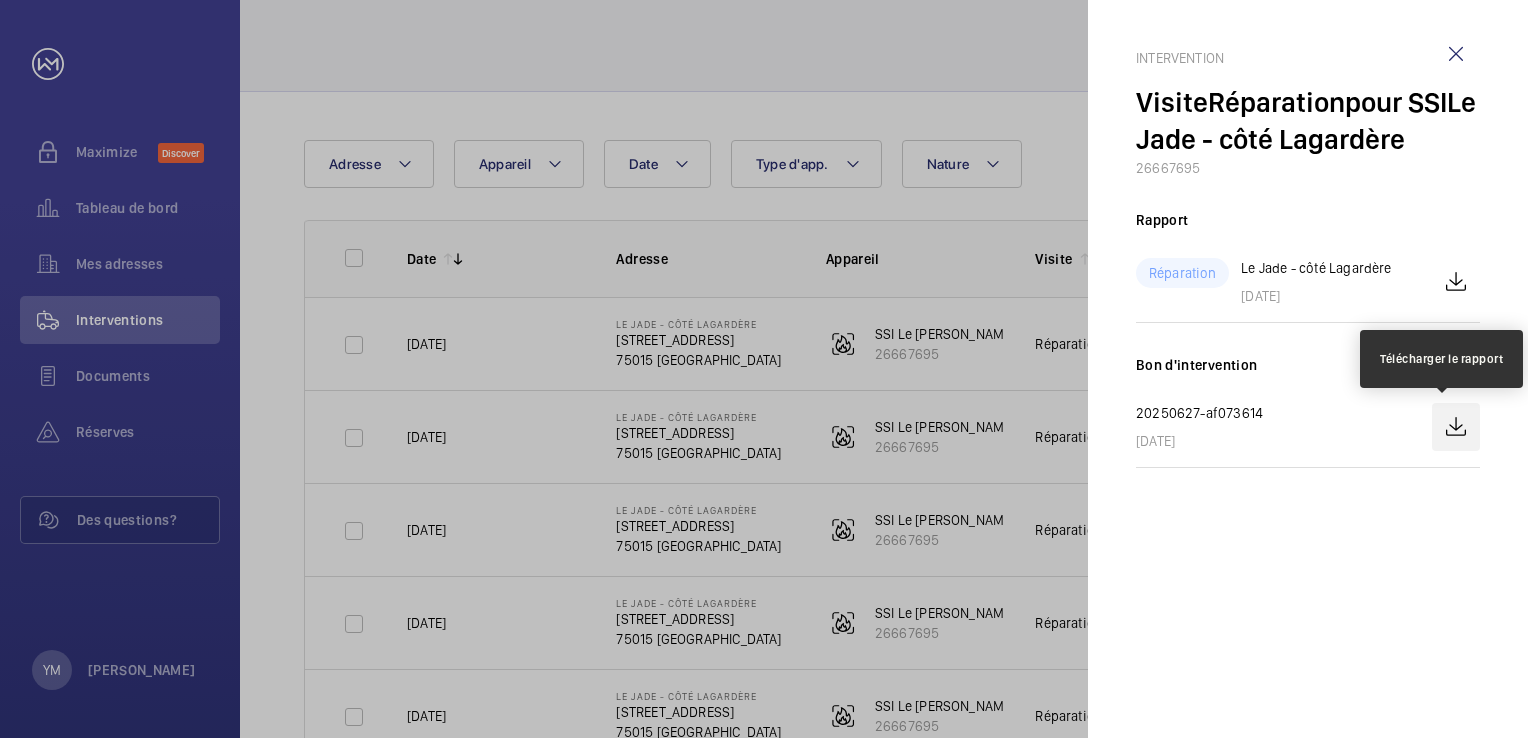 click 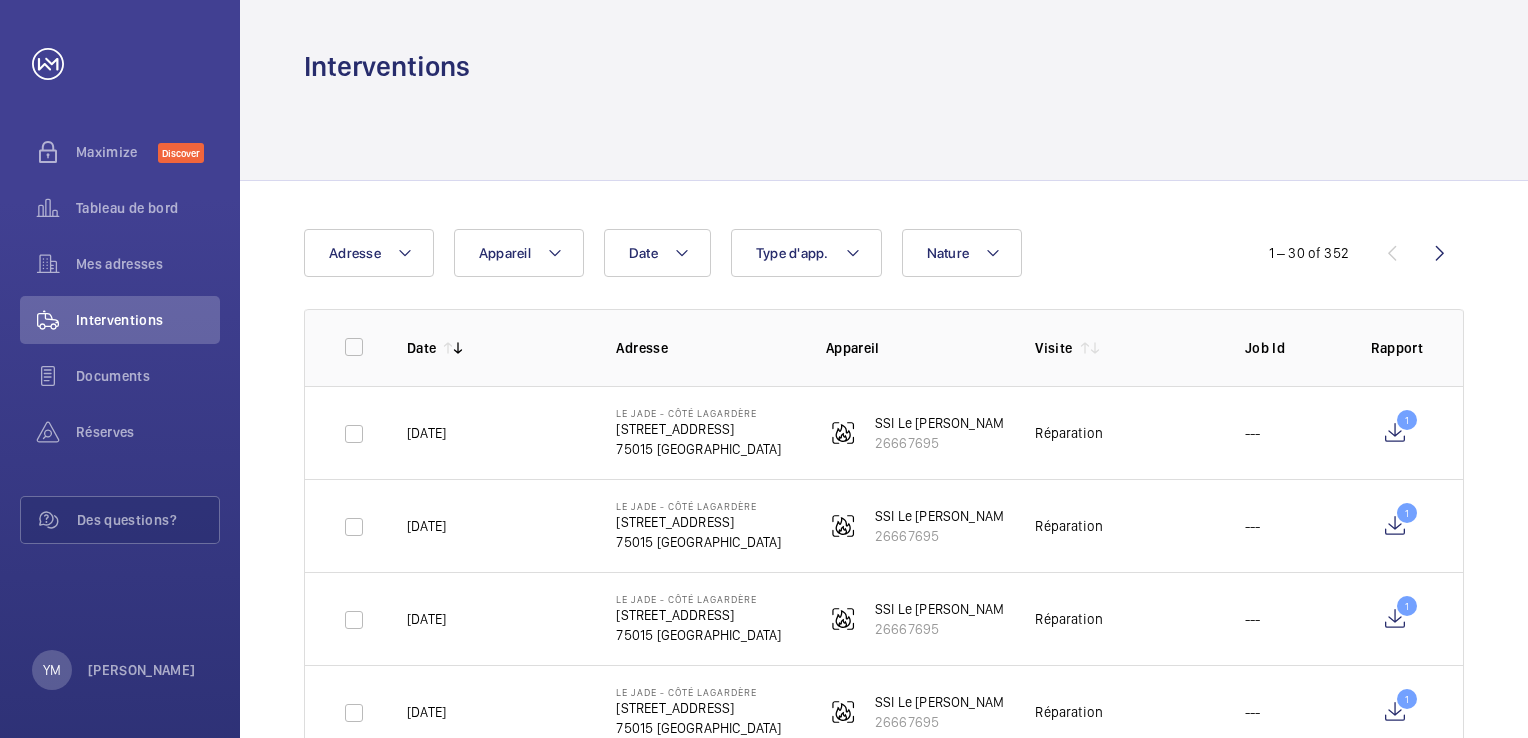 scroll, scrollTop: 0, scrollLeft: 0, axis: both 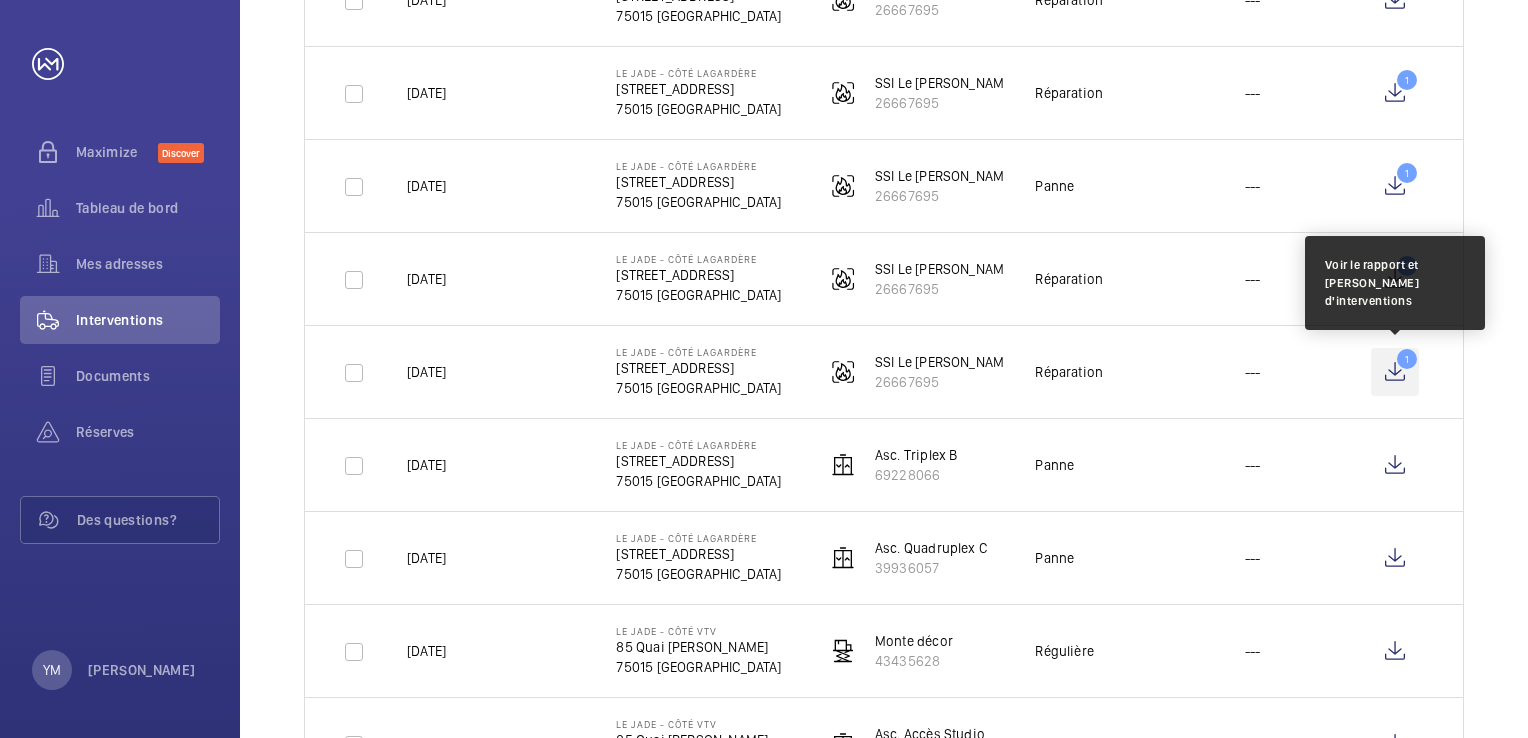 click on "1" 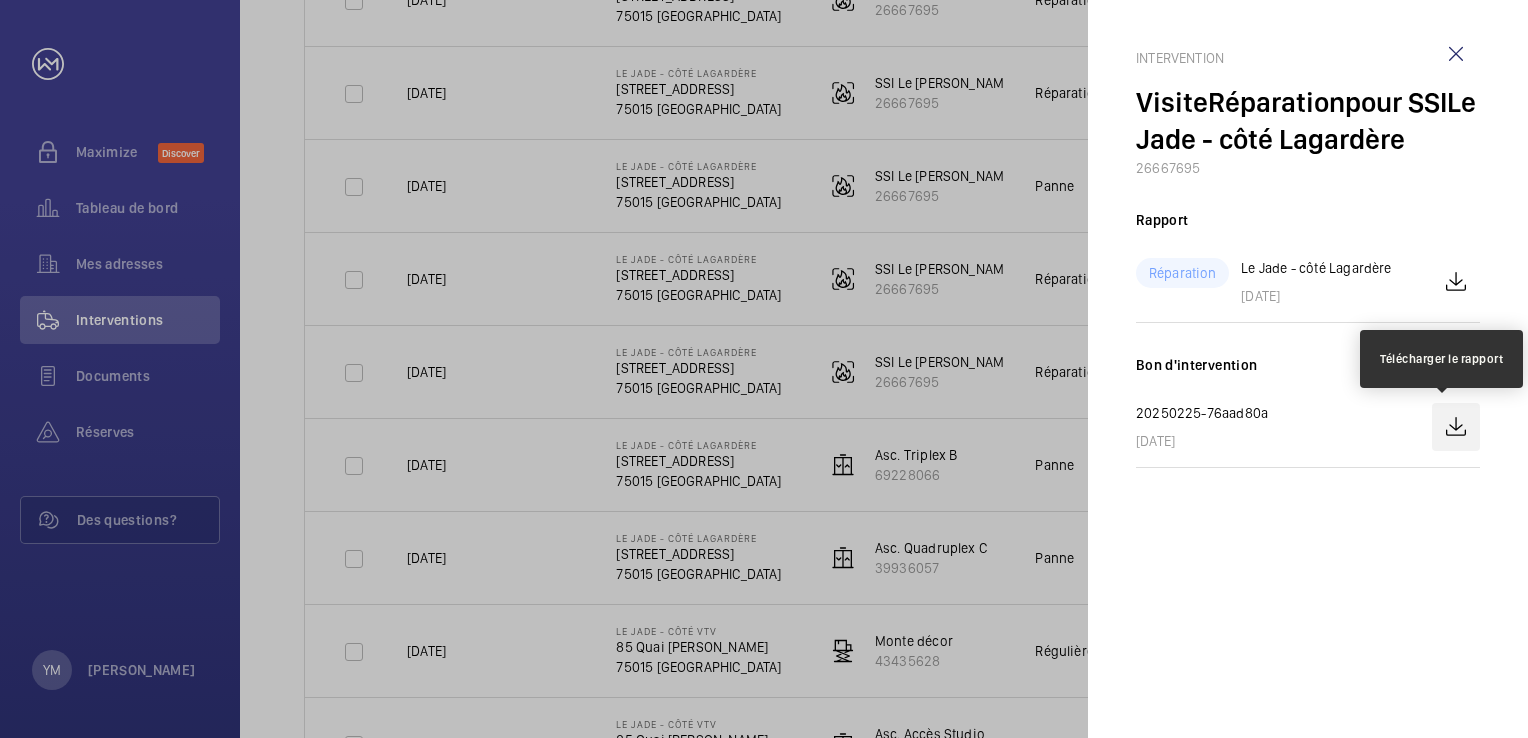 click 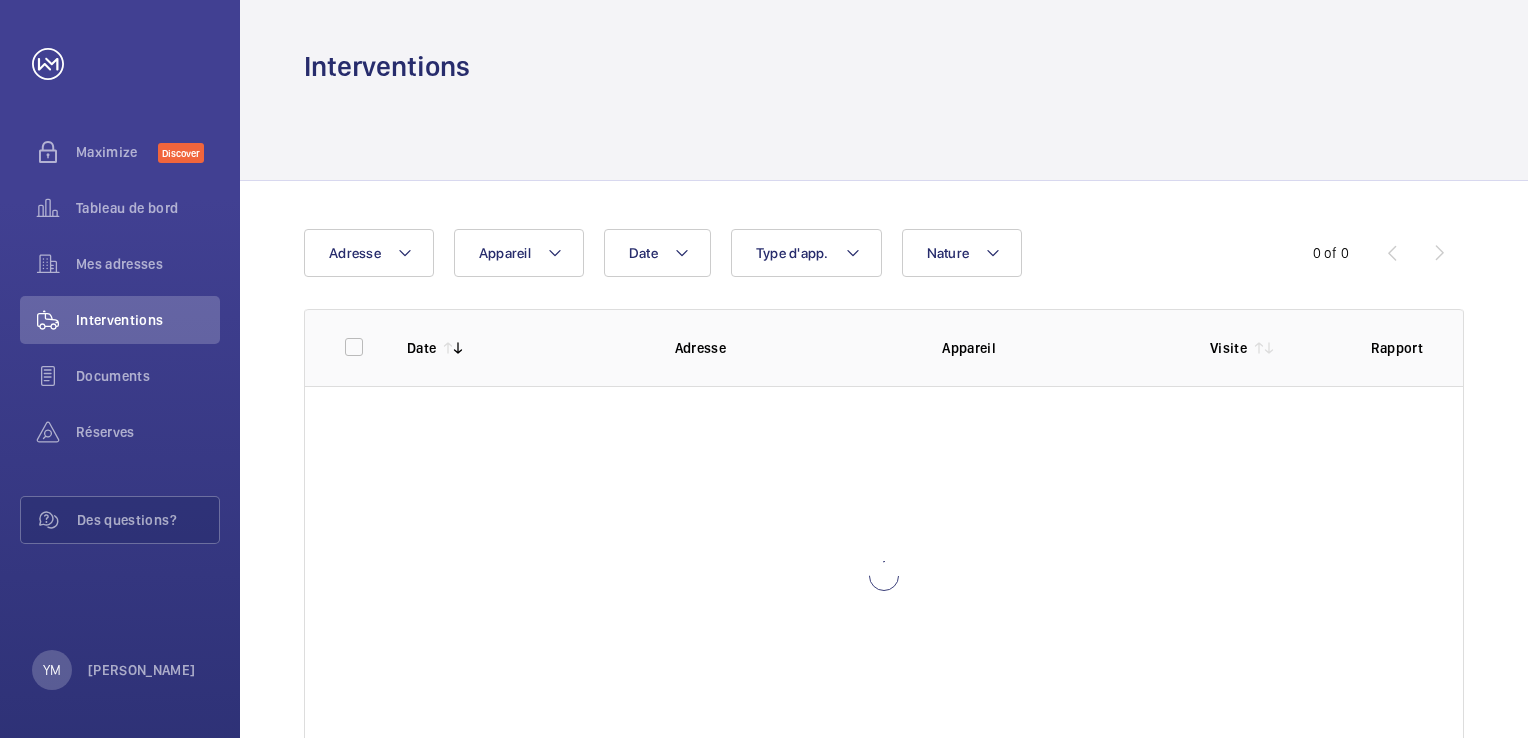 scroll, scrollTop: 0, scrollLeft: 0, axis: both 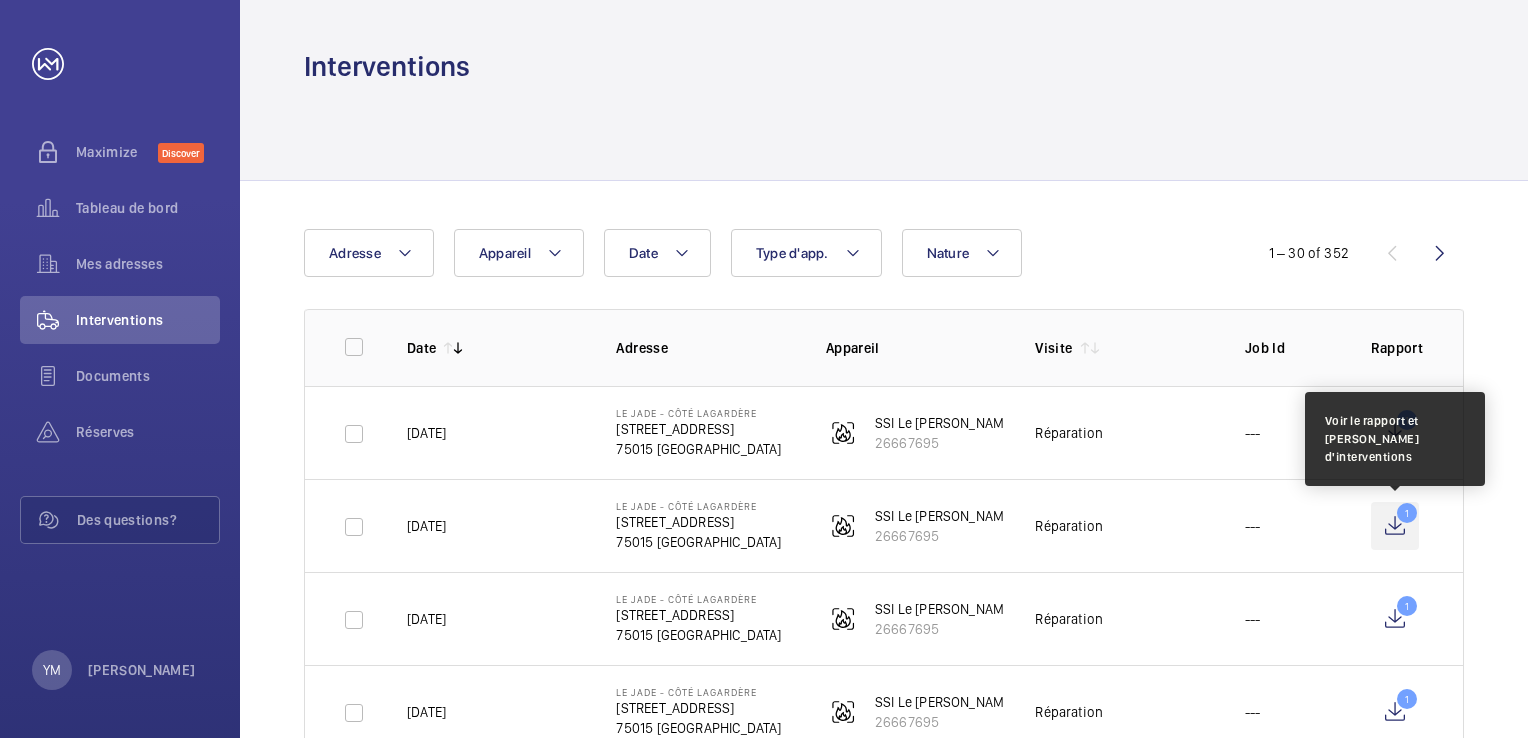 click on "1" 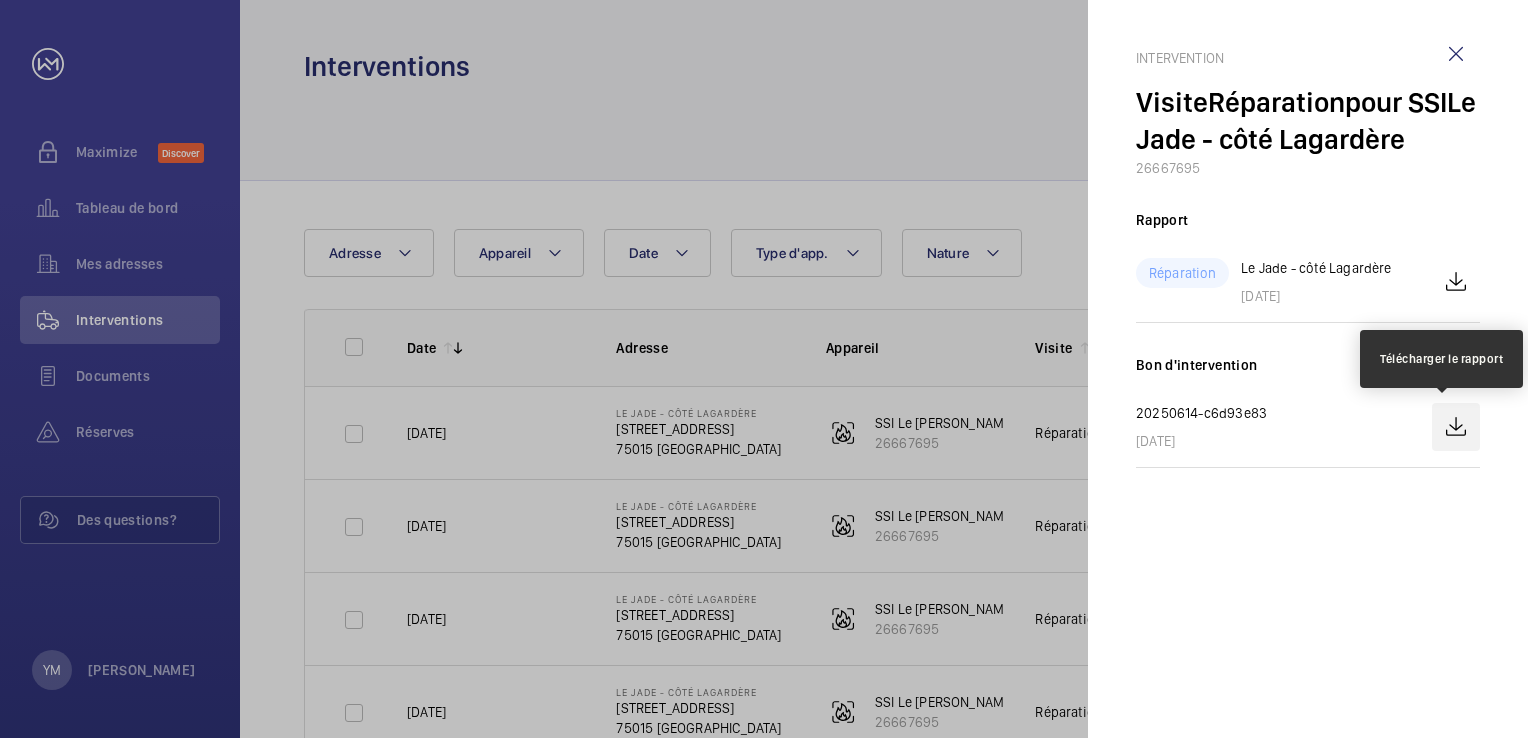 click 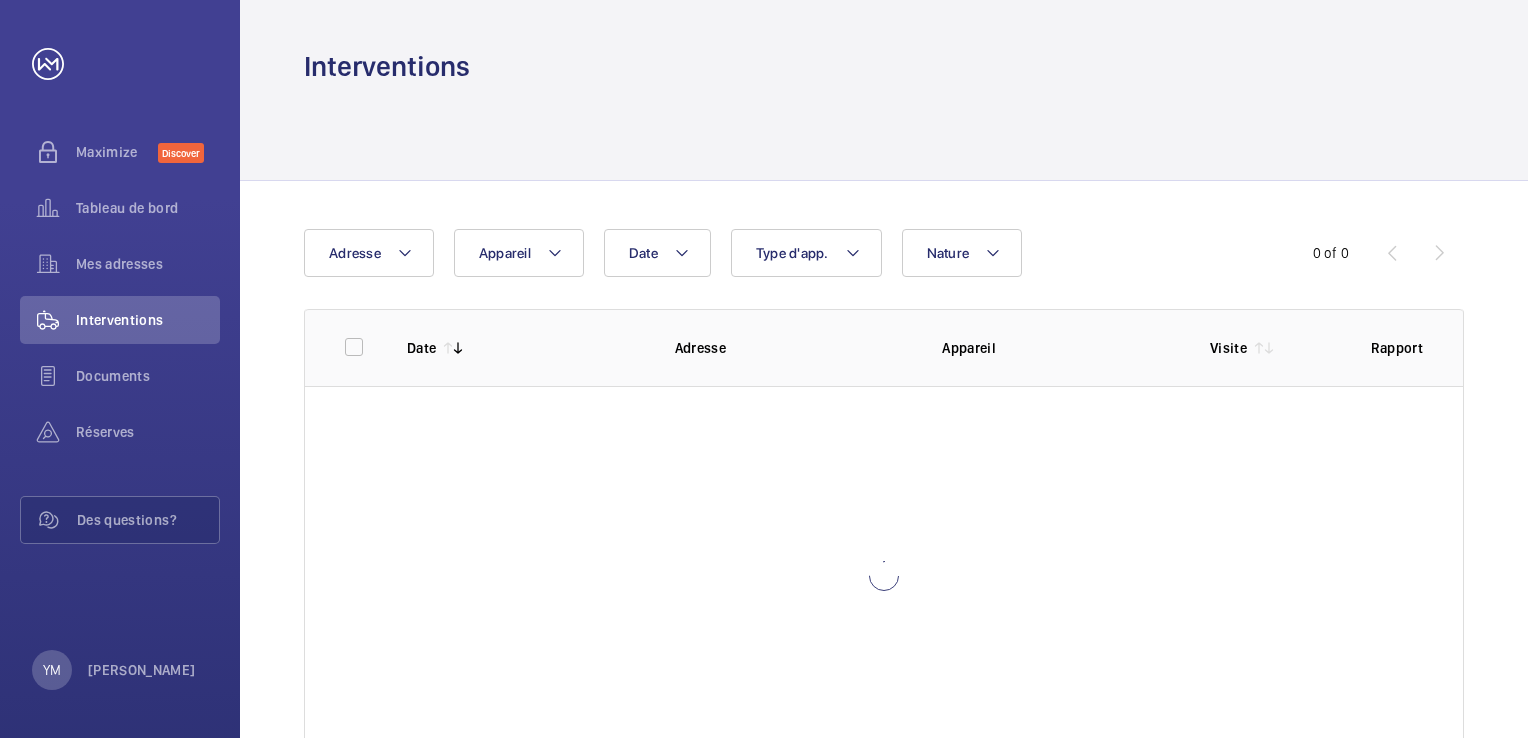 scroll, scrollTop: 0, scrollLeft: 0, axis: both 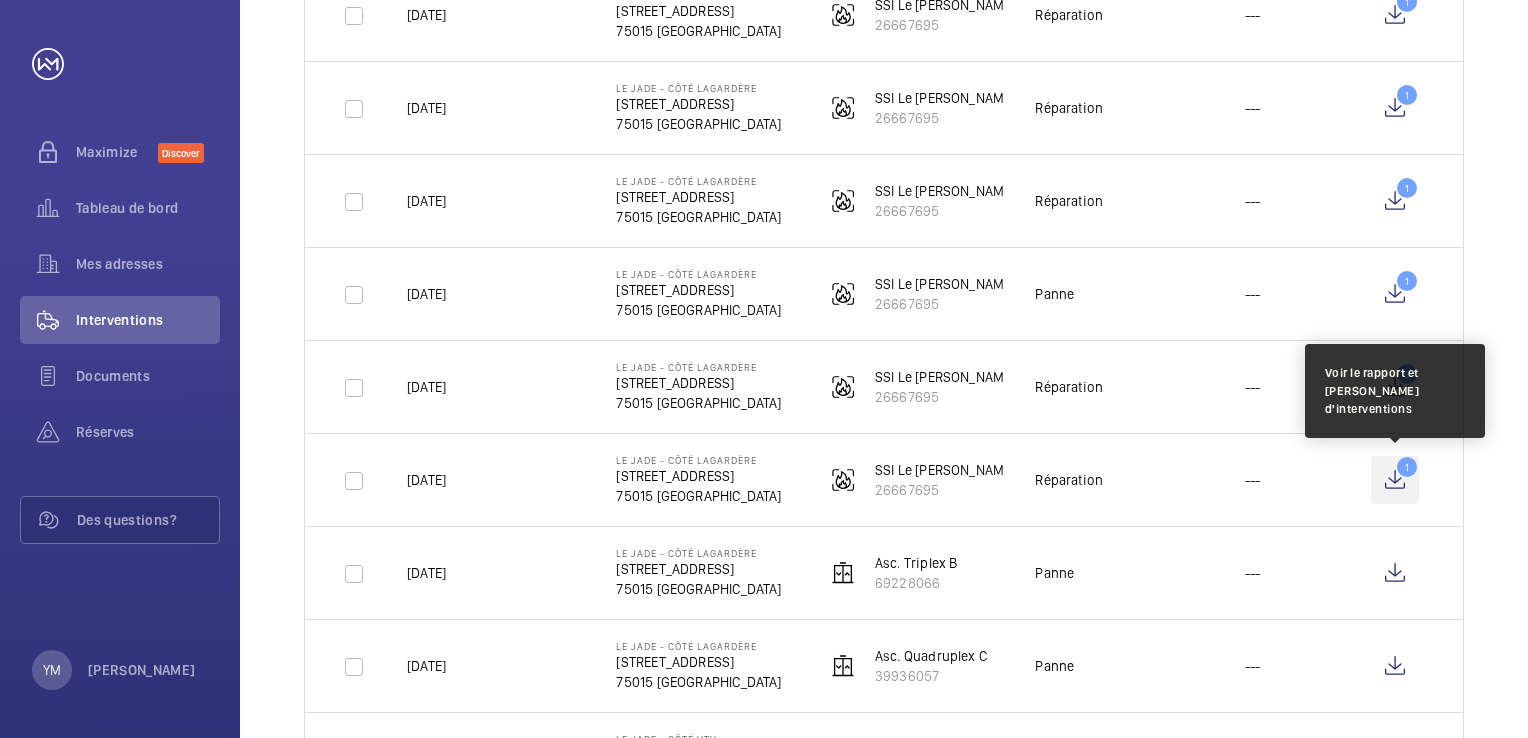 click on "1" 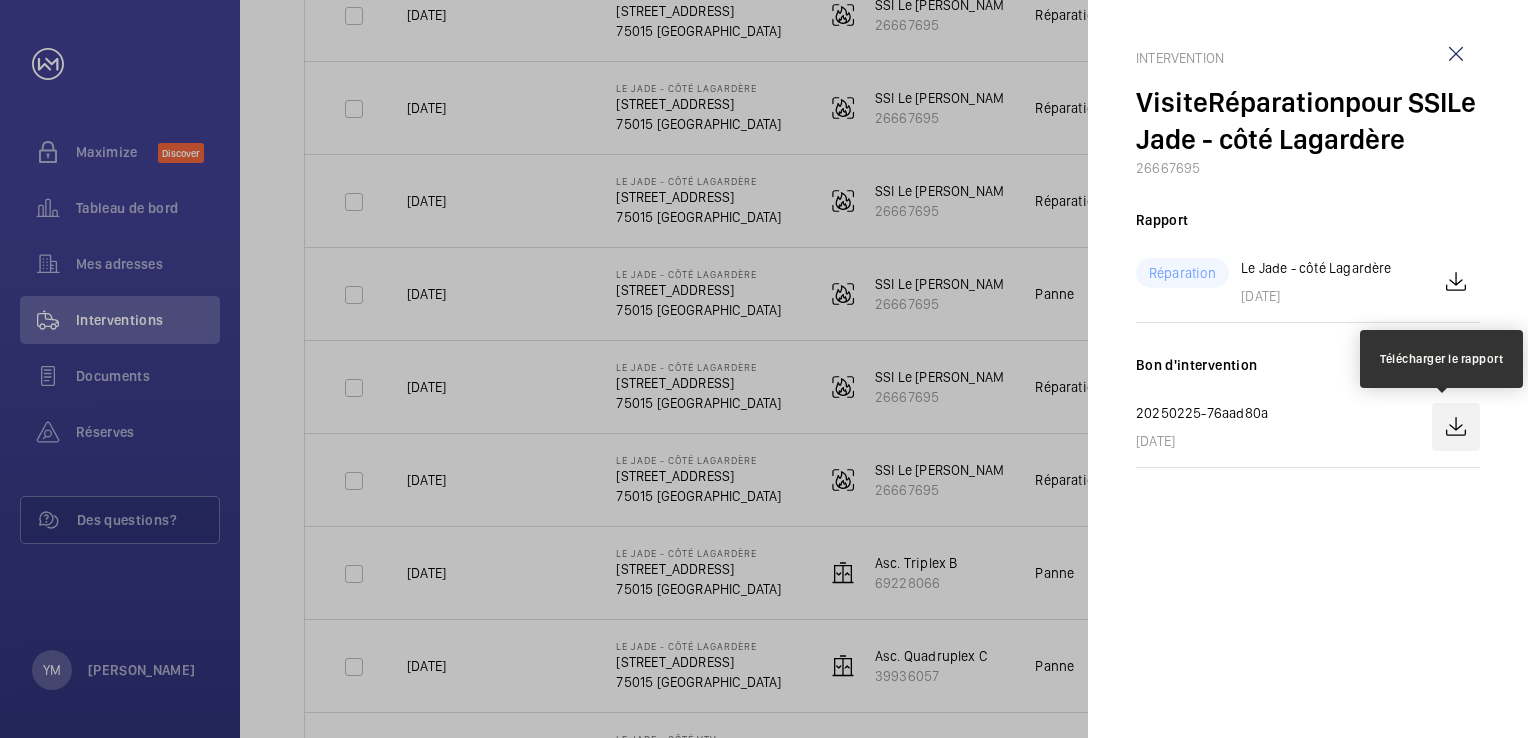 click 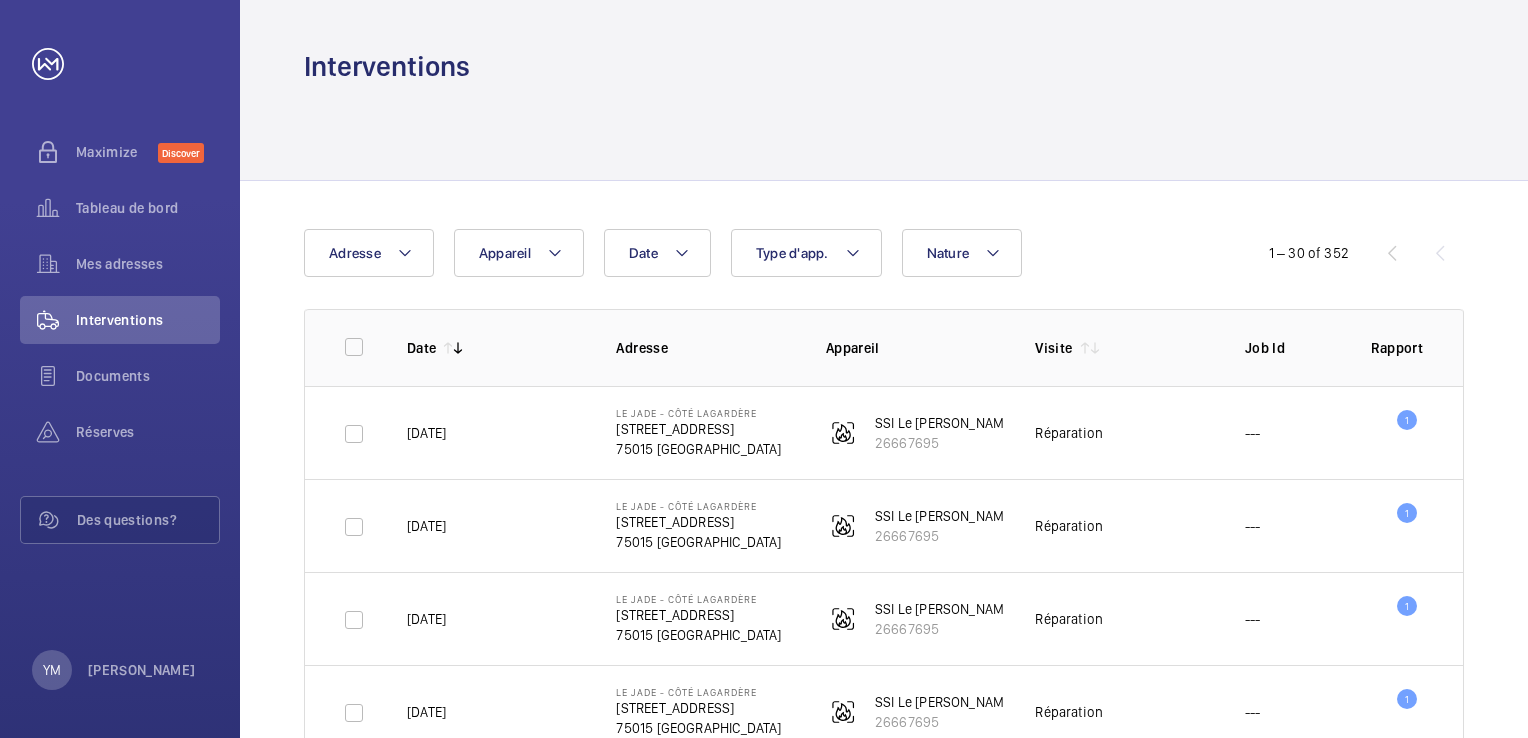 scroll, scrollTop: 0, scrollLeft: 0, axis: both 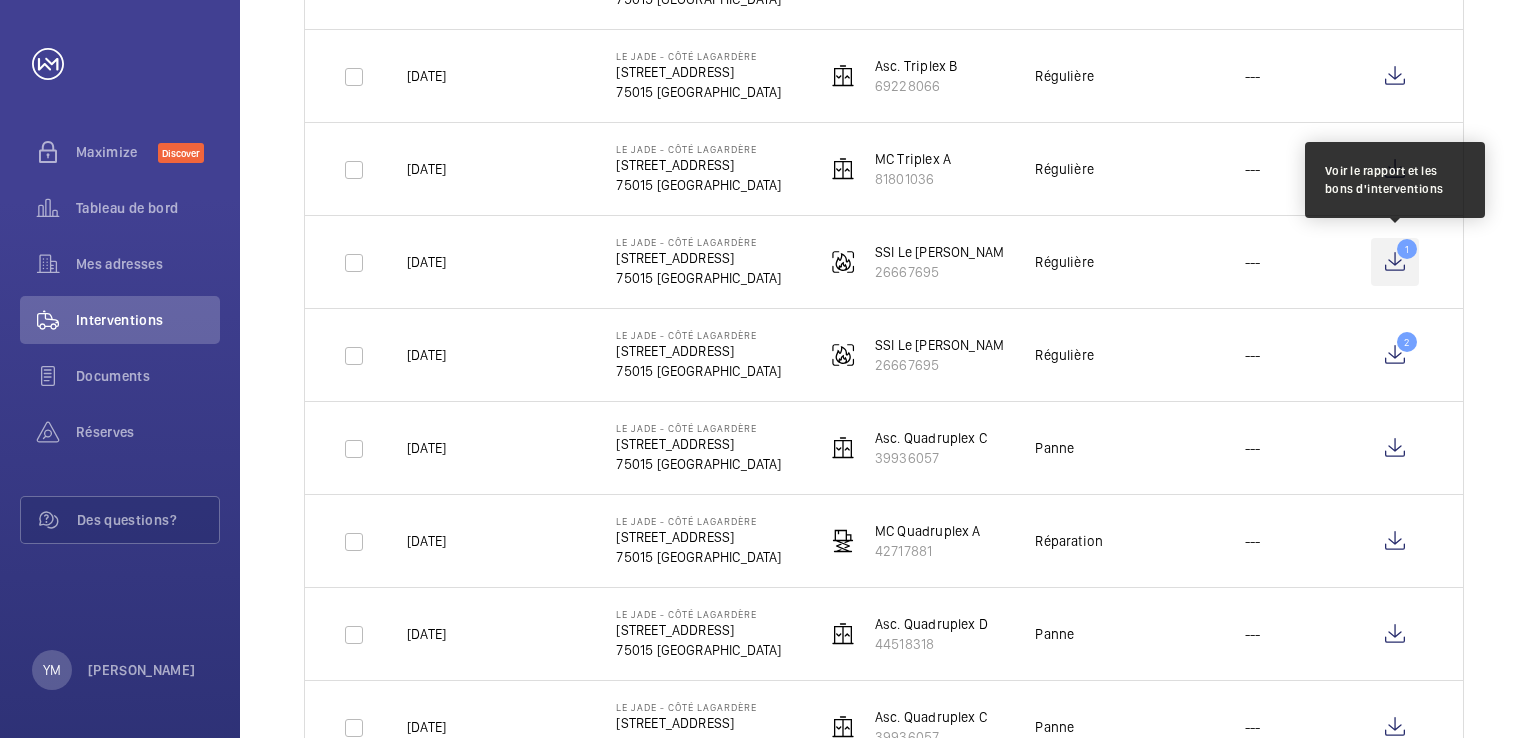 click on "1" 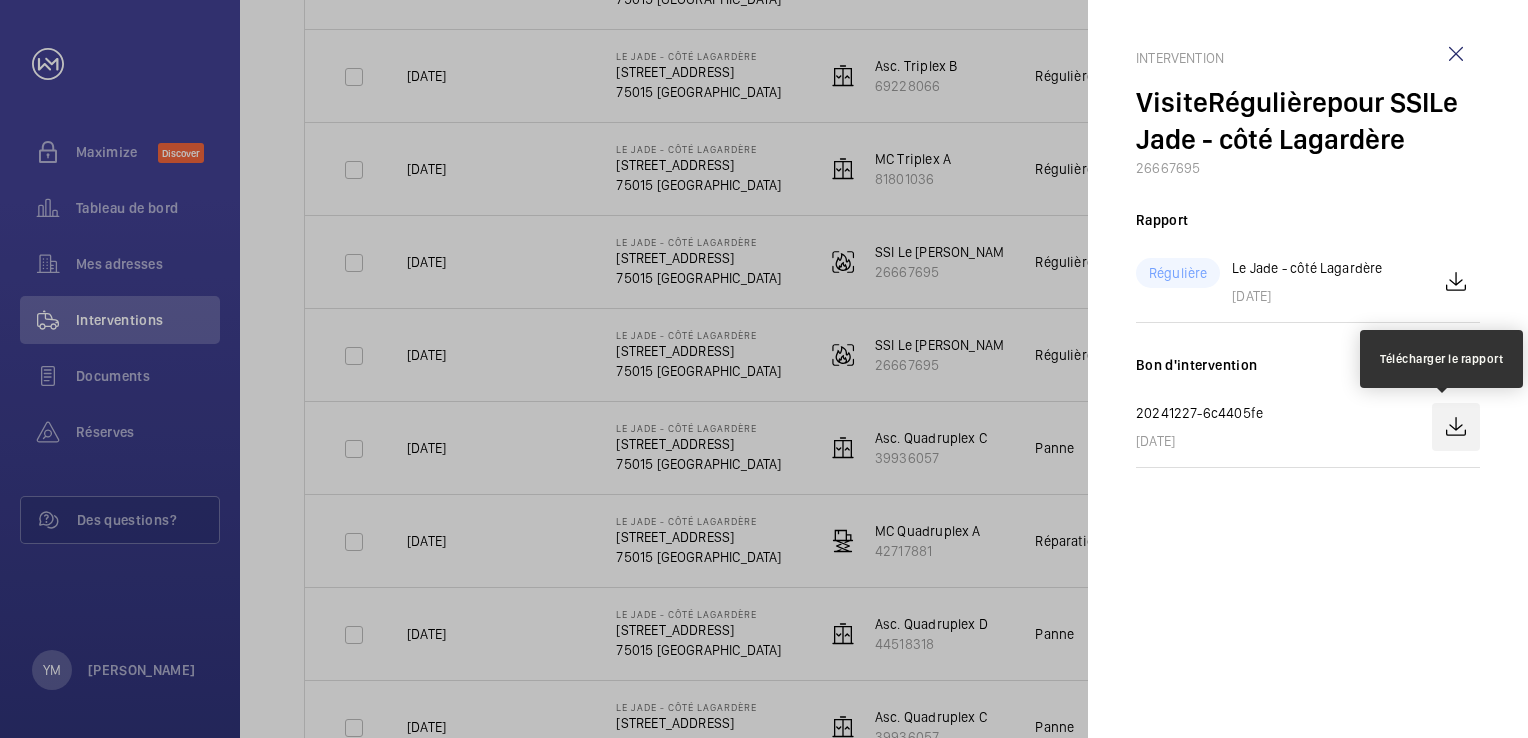 click 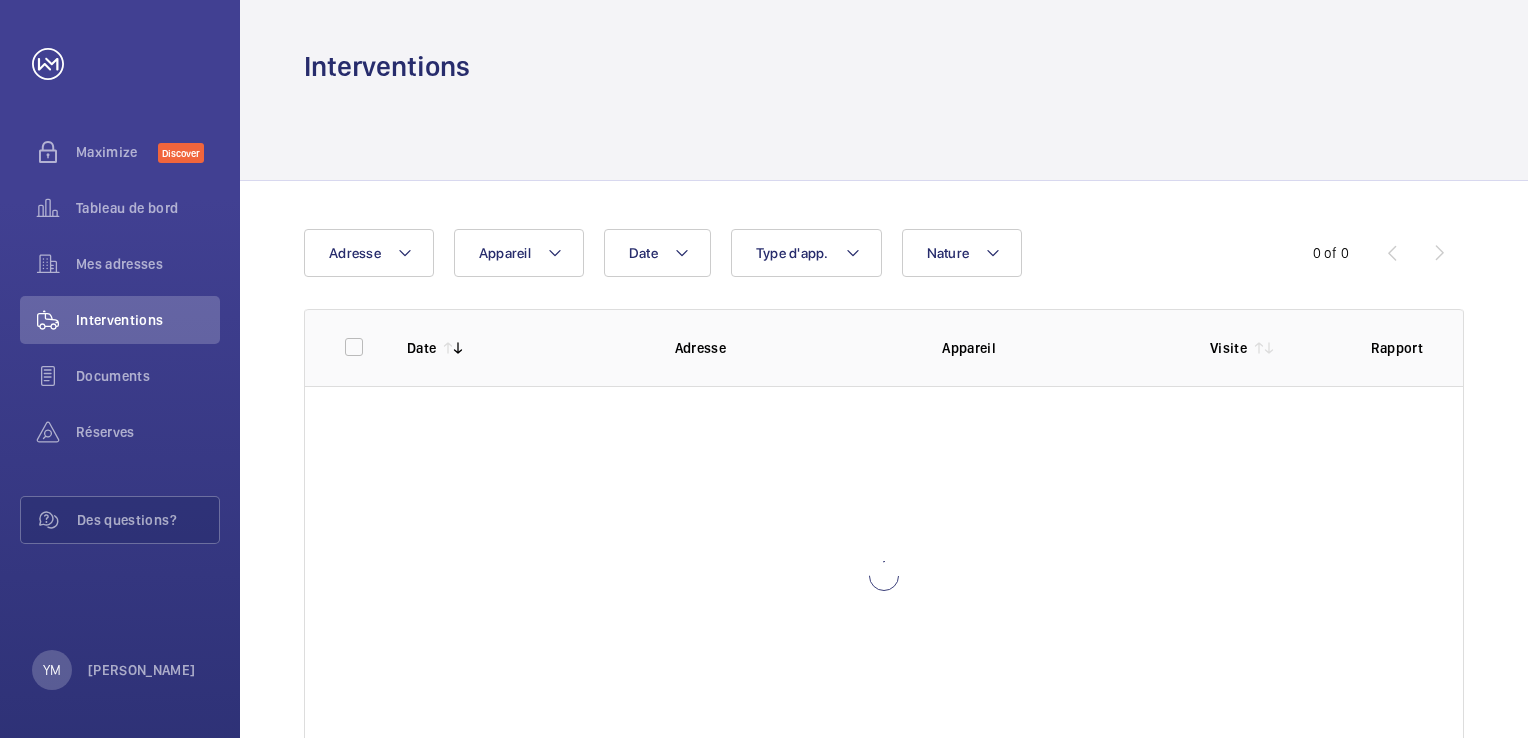 scroll, scrollTop: 0, scrollLeft: 0, axis: both 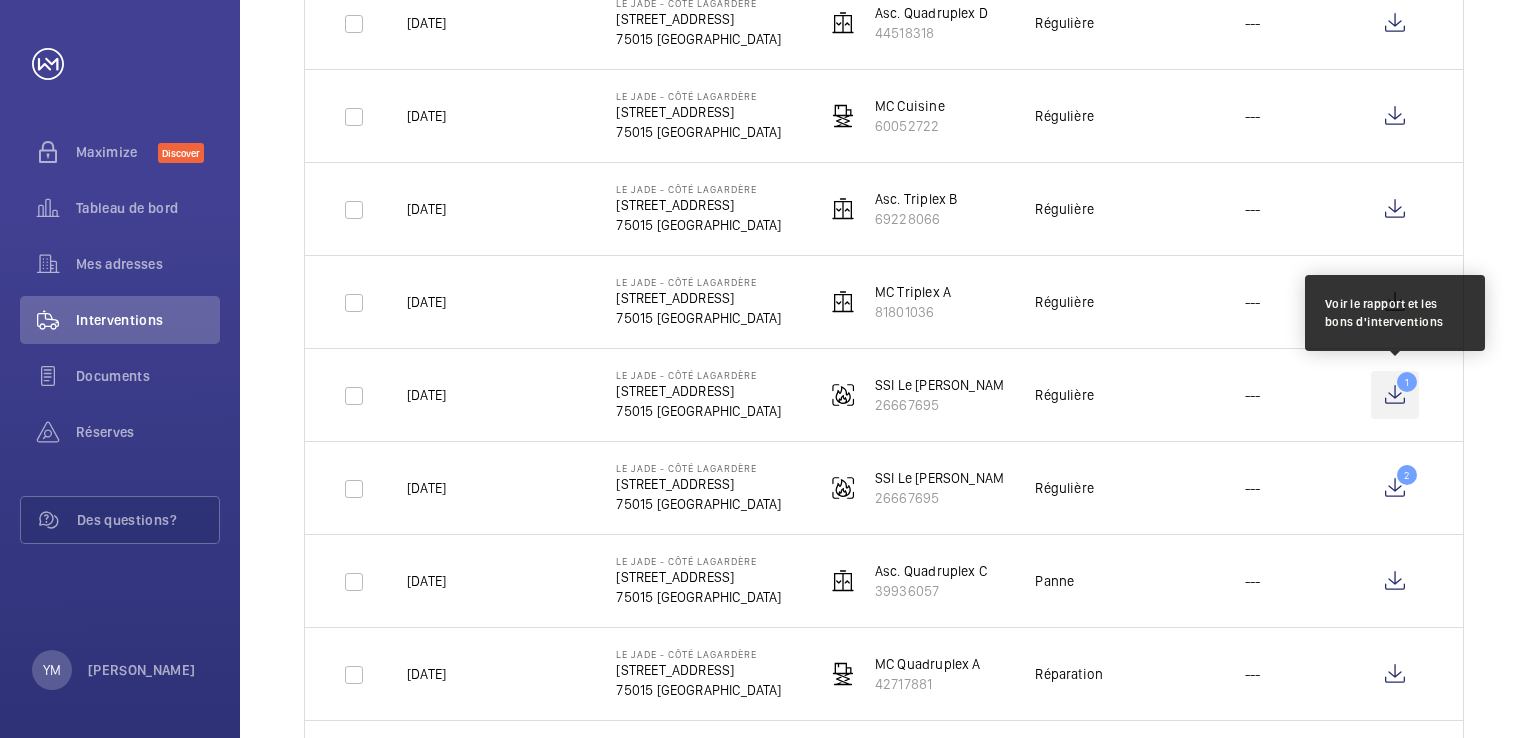 click on "1" 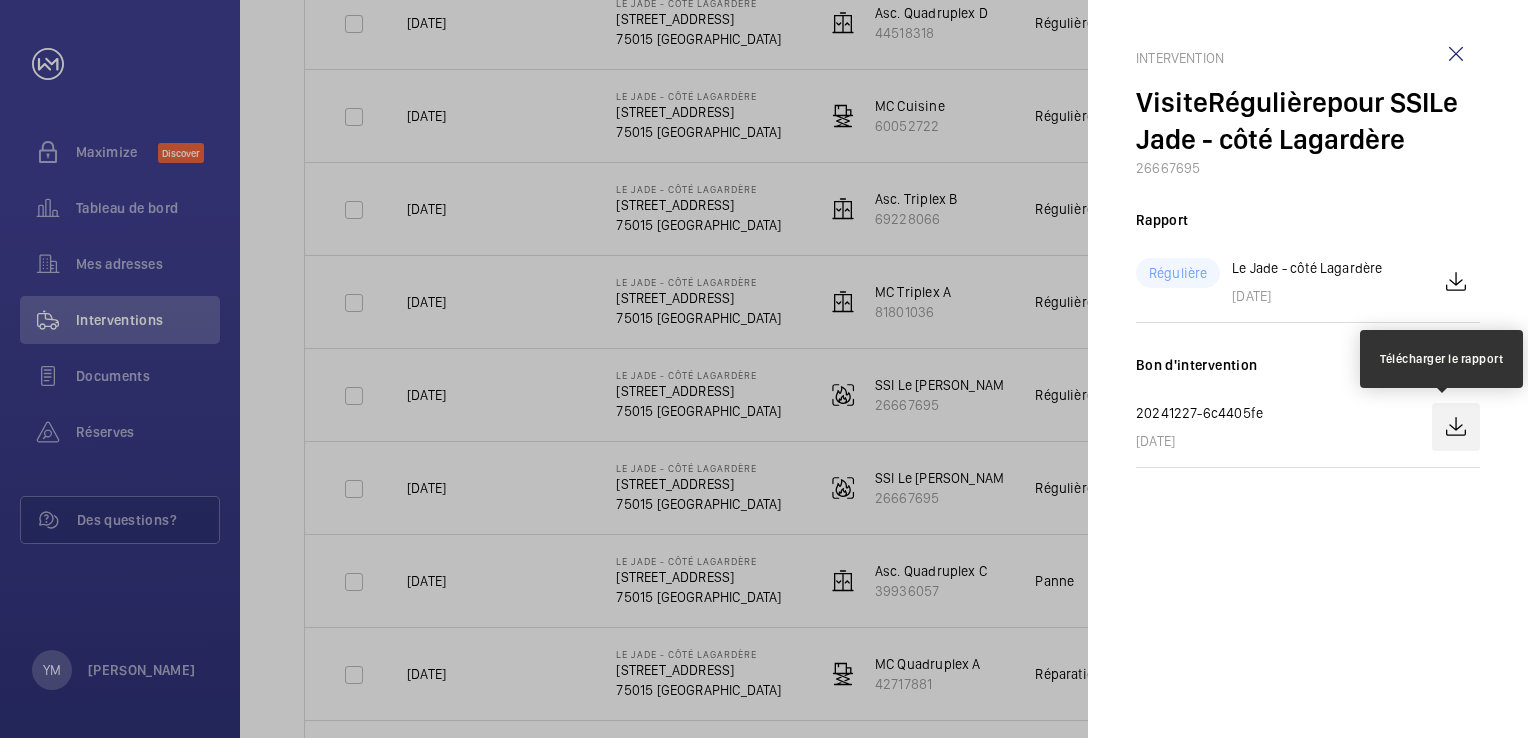 click 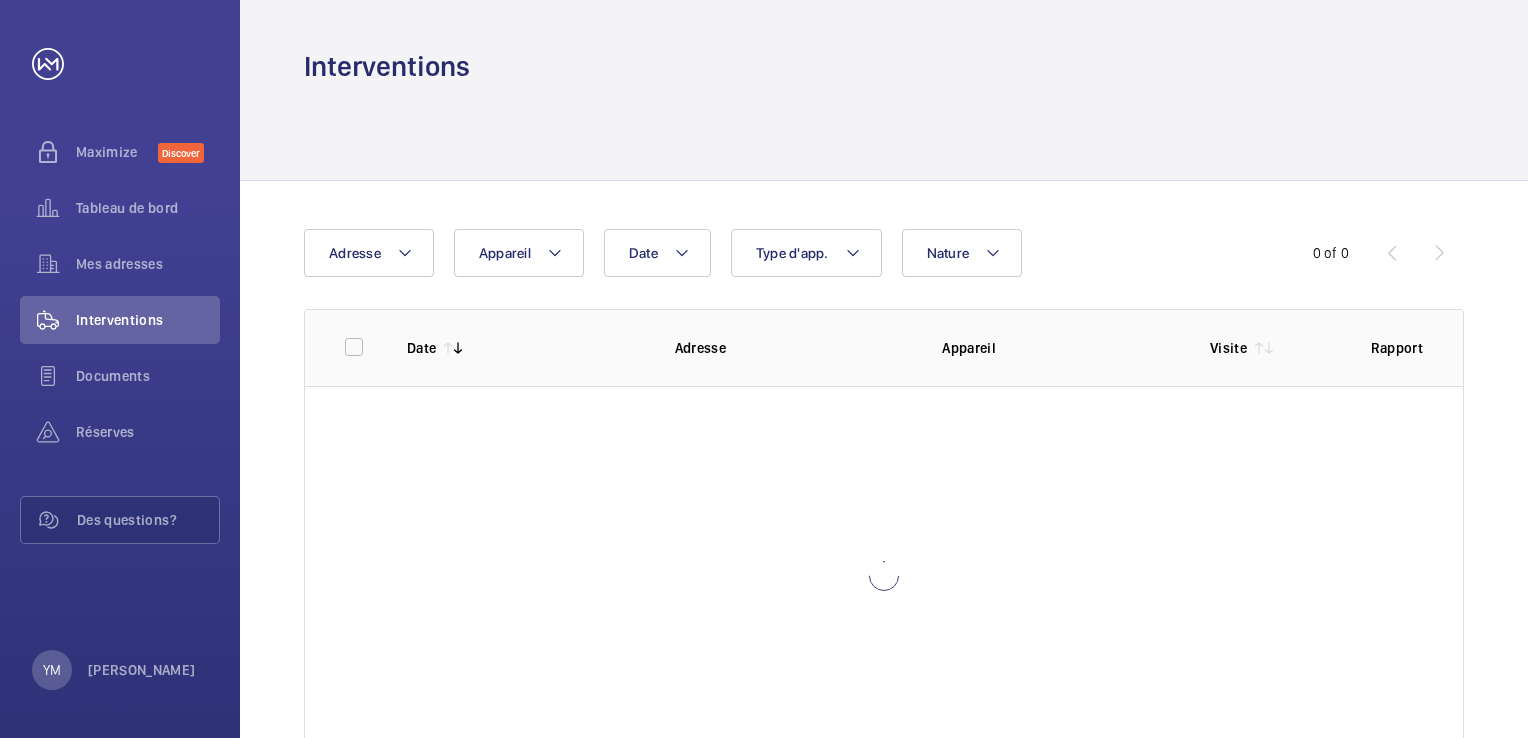 scroll, scrollTop: 0, scrollLeft: 0, axis: both 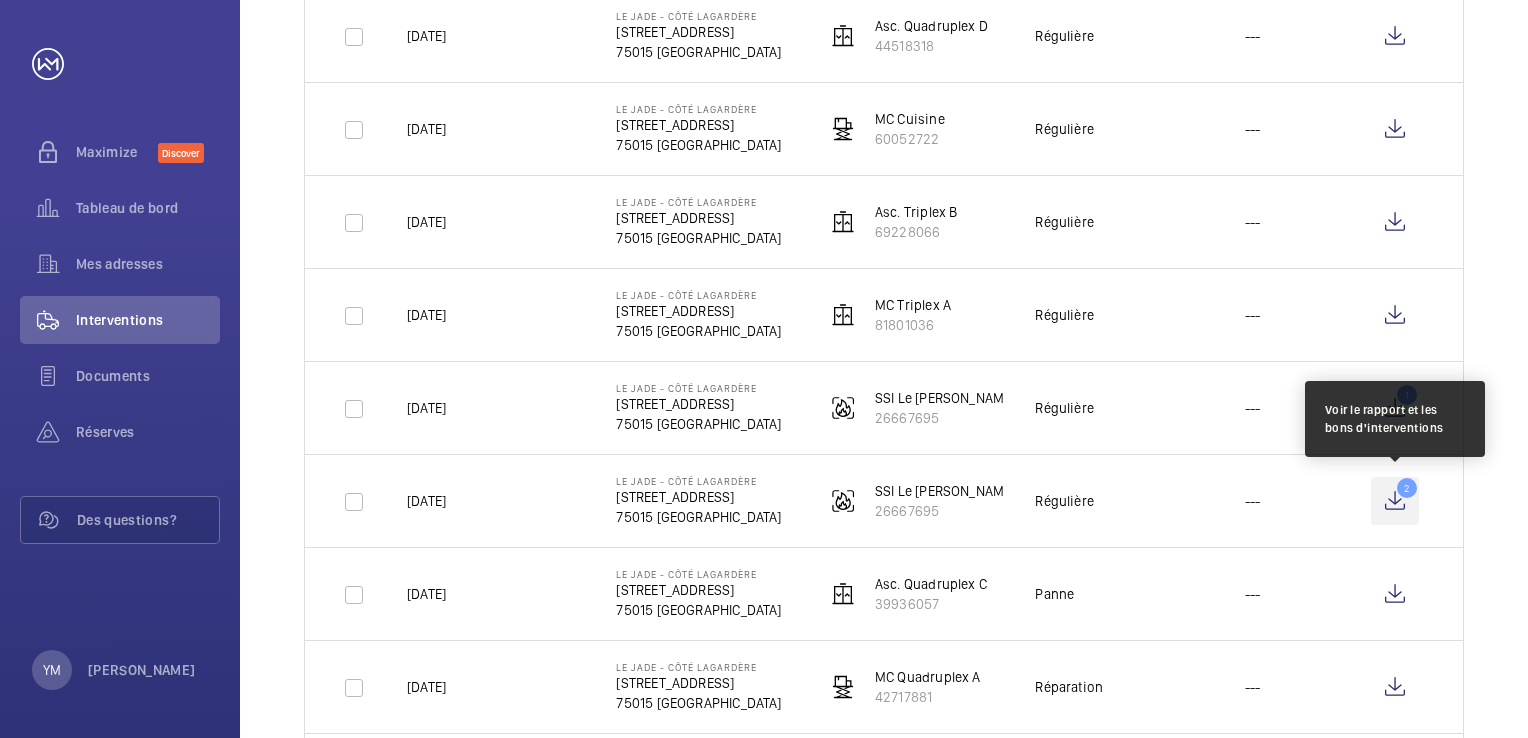 click on "2" 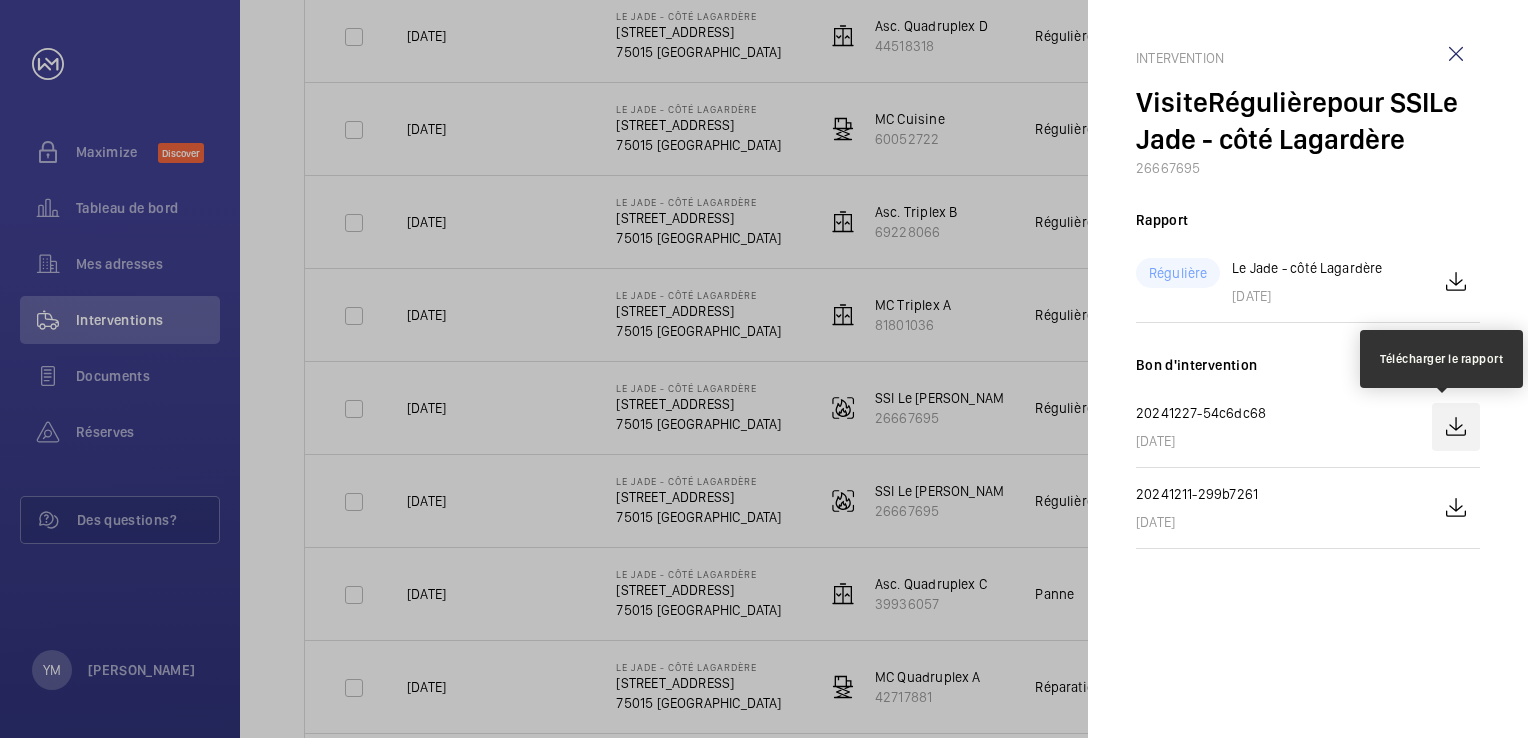 click 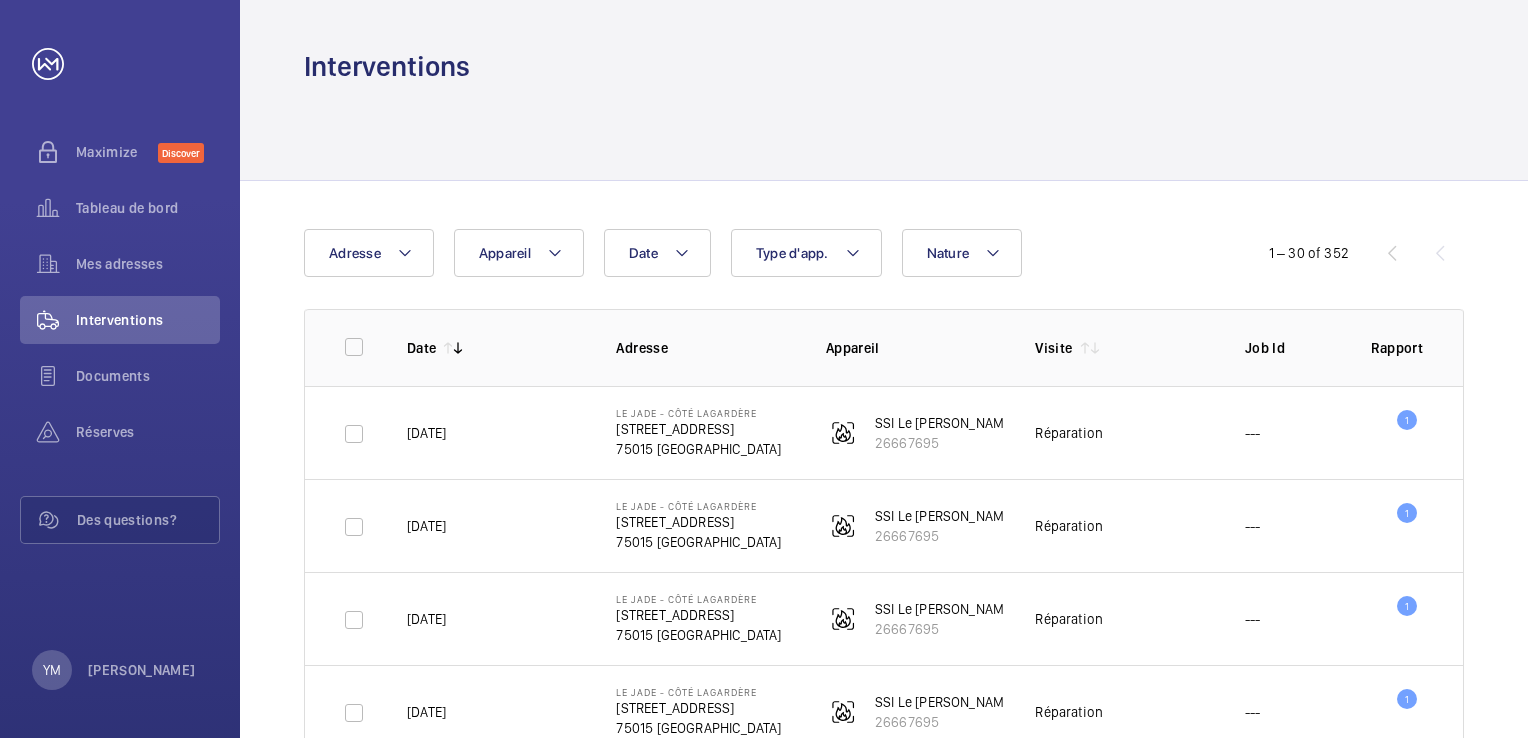 scroll, scrollTop: 0, scrollLeft: 0, axis: both 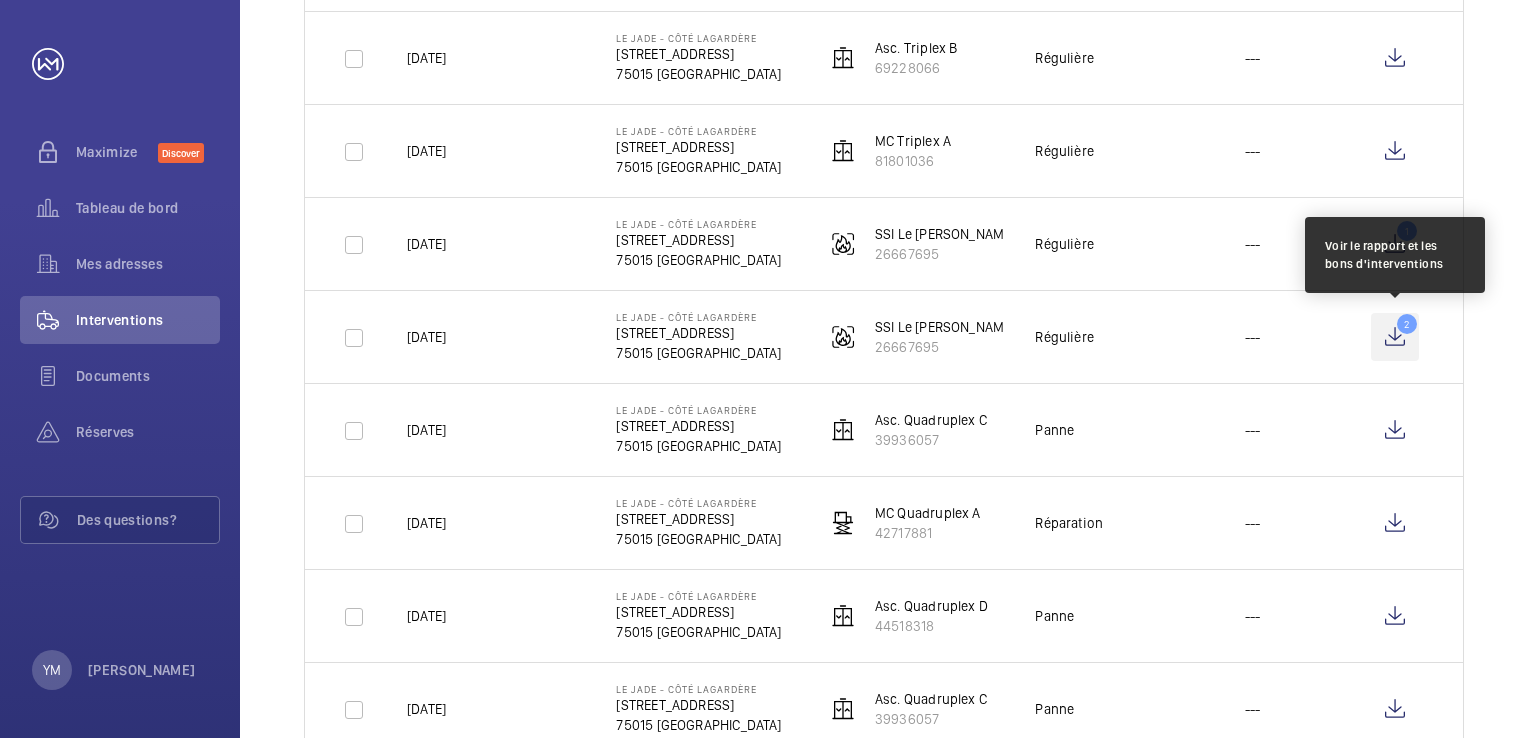 click on "2" 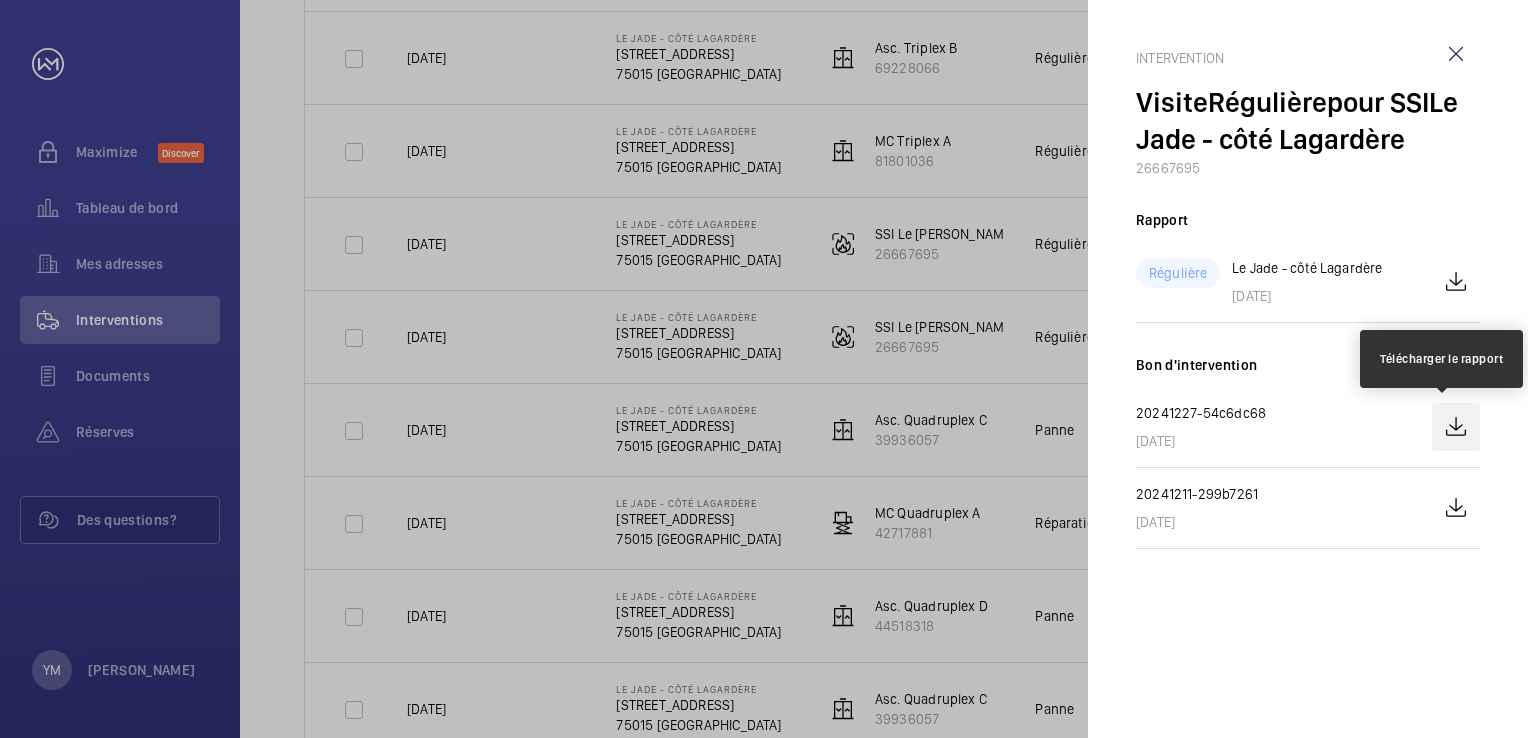click 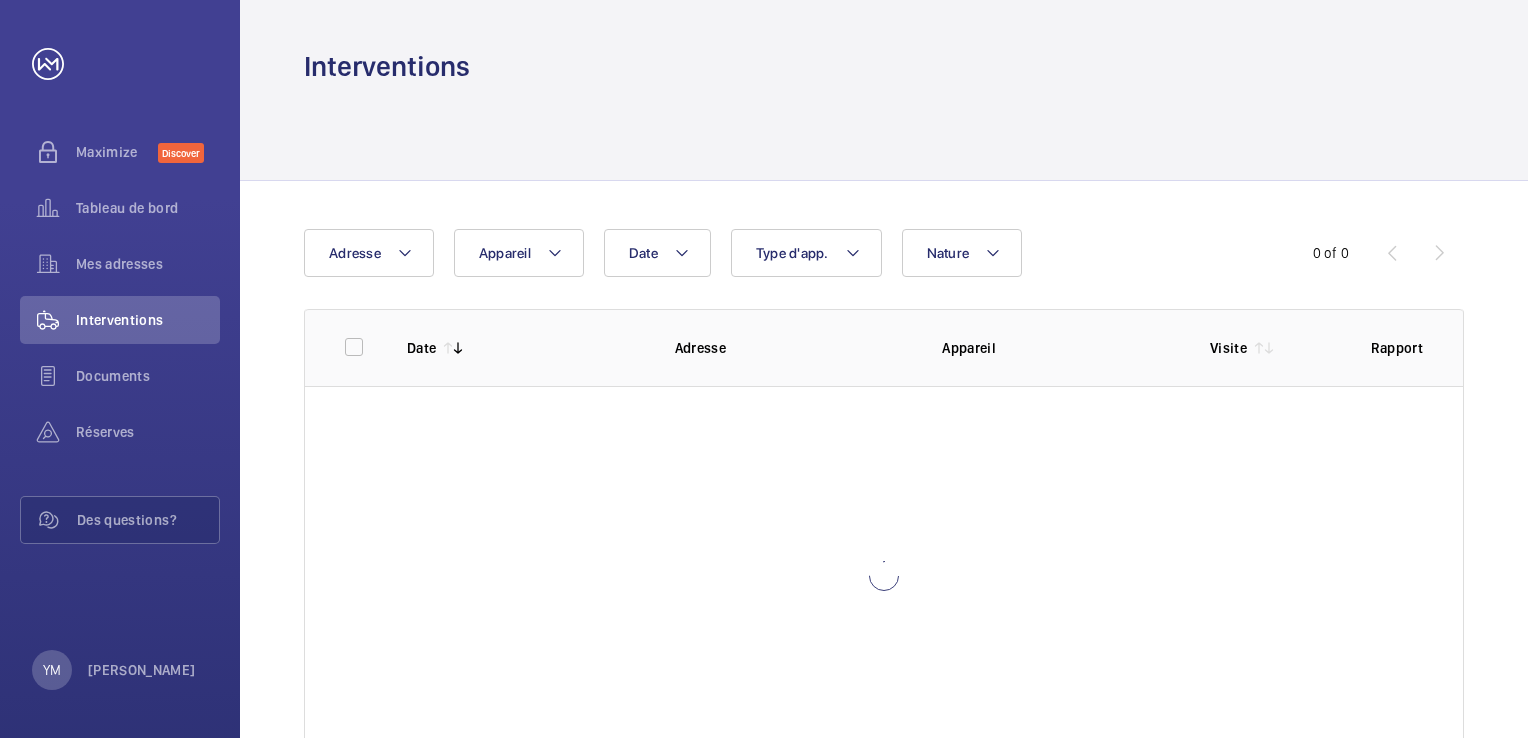 scroll, scrollTop: 0, scrollLeft: 0, axis: both 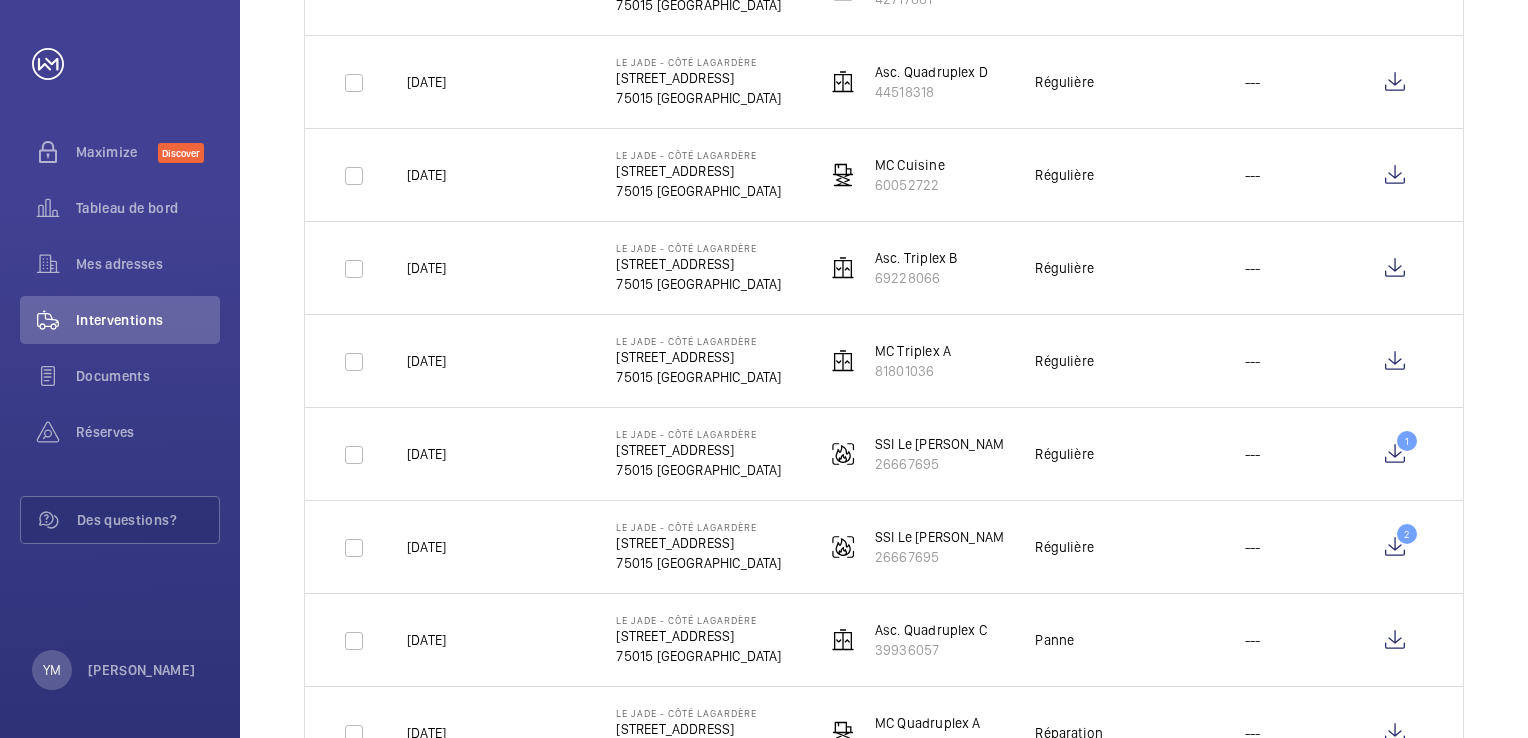click on "---" 